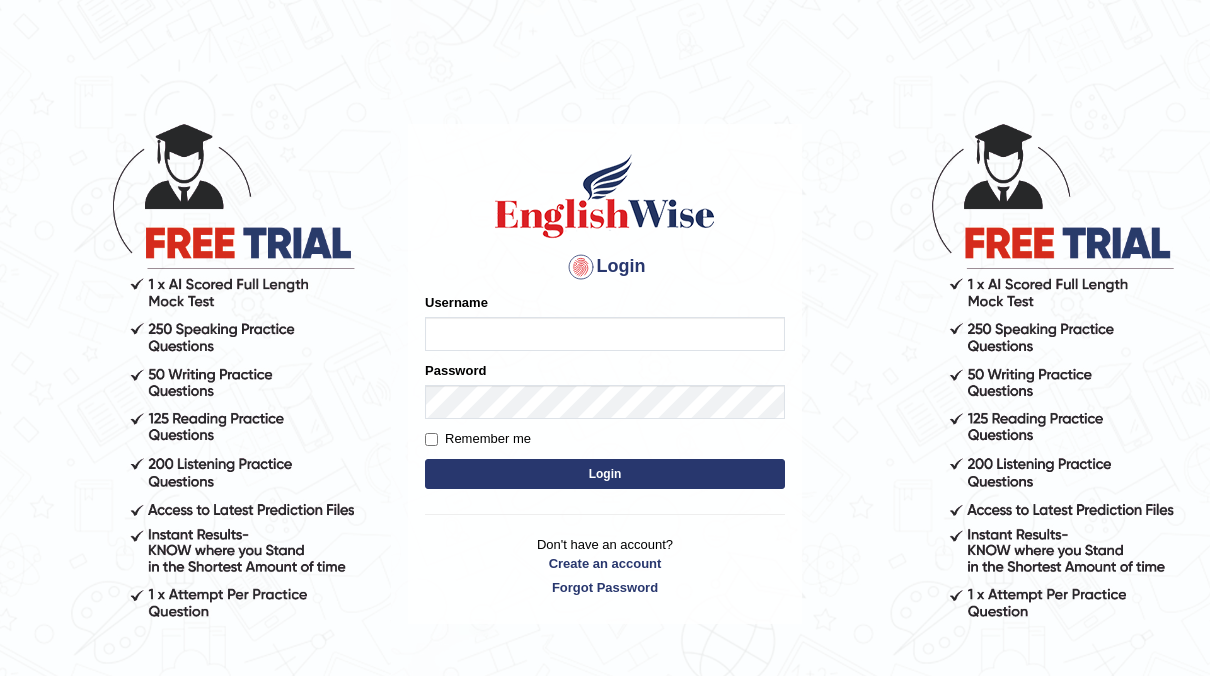 scroll, scrollTop: 0, scrollLeft: 0, axis: both 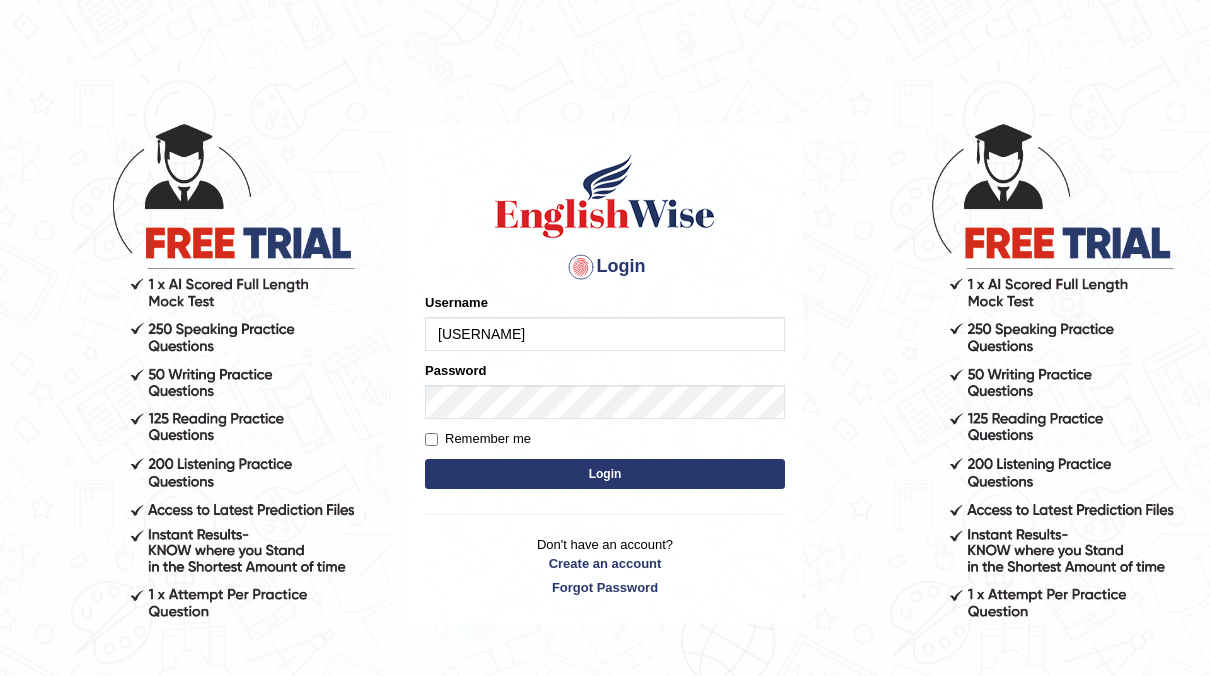 type on "Mia01" 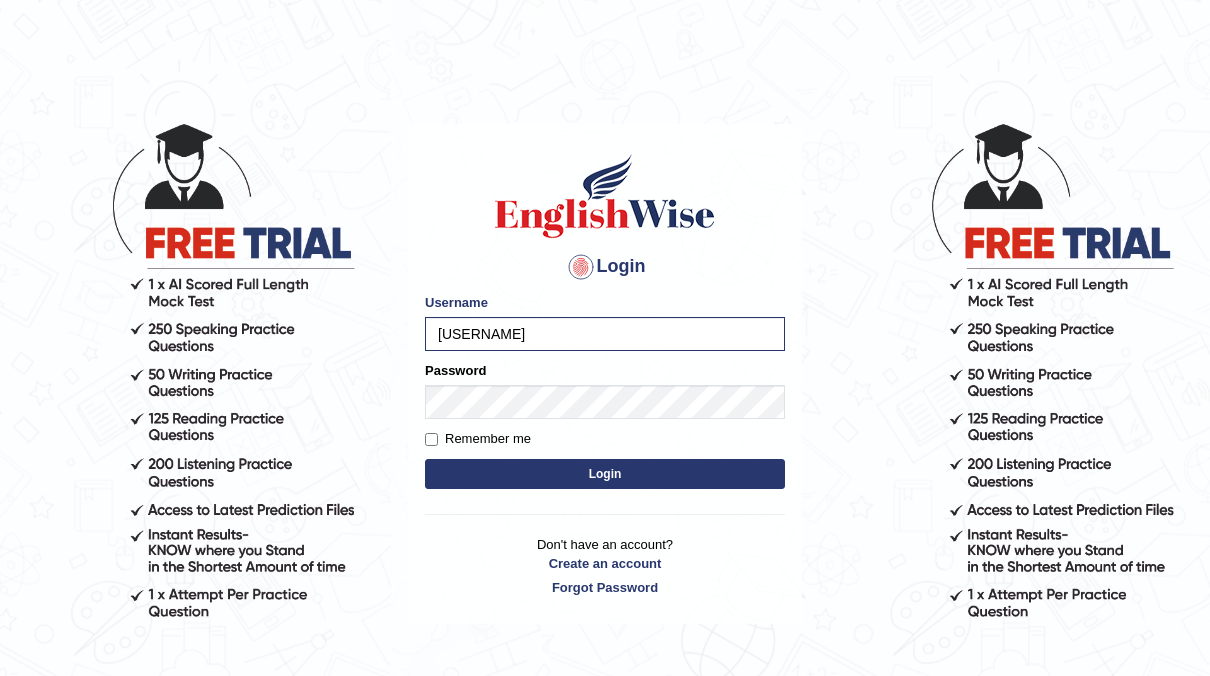 click on "Login" at bounding box center [605, 474] 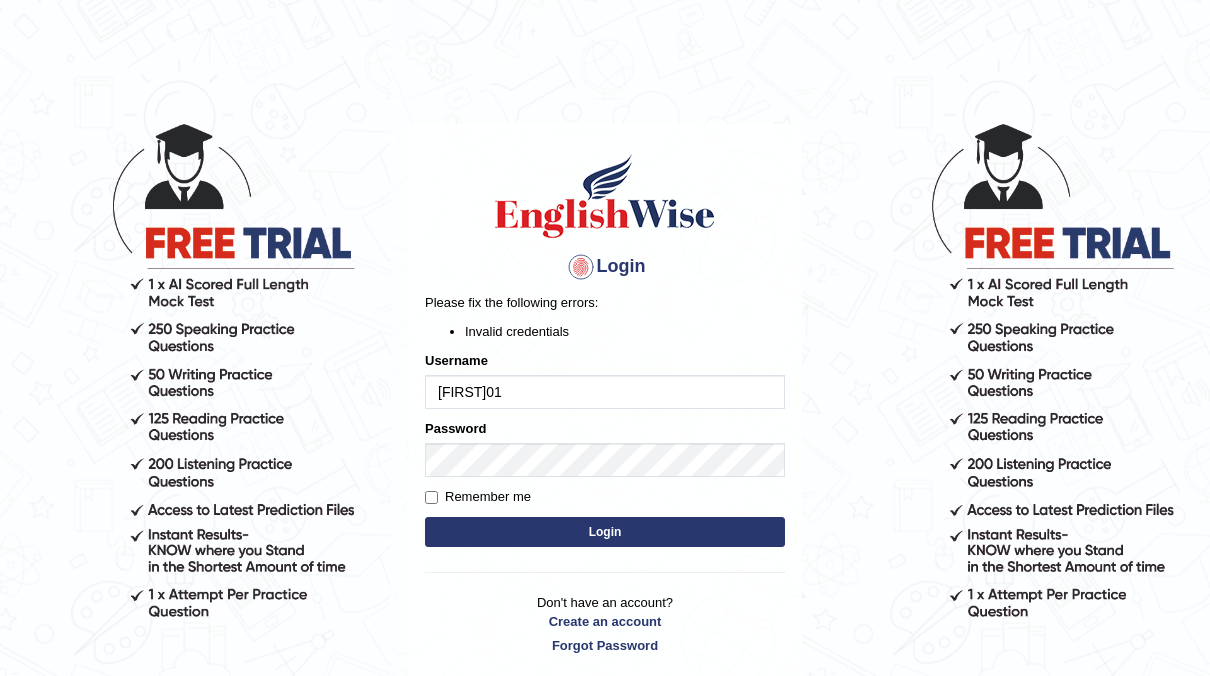 scroll, scrollTop: 0, scrollLeft: 0, axis: both 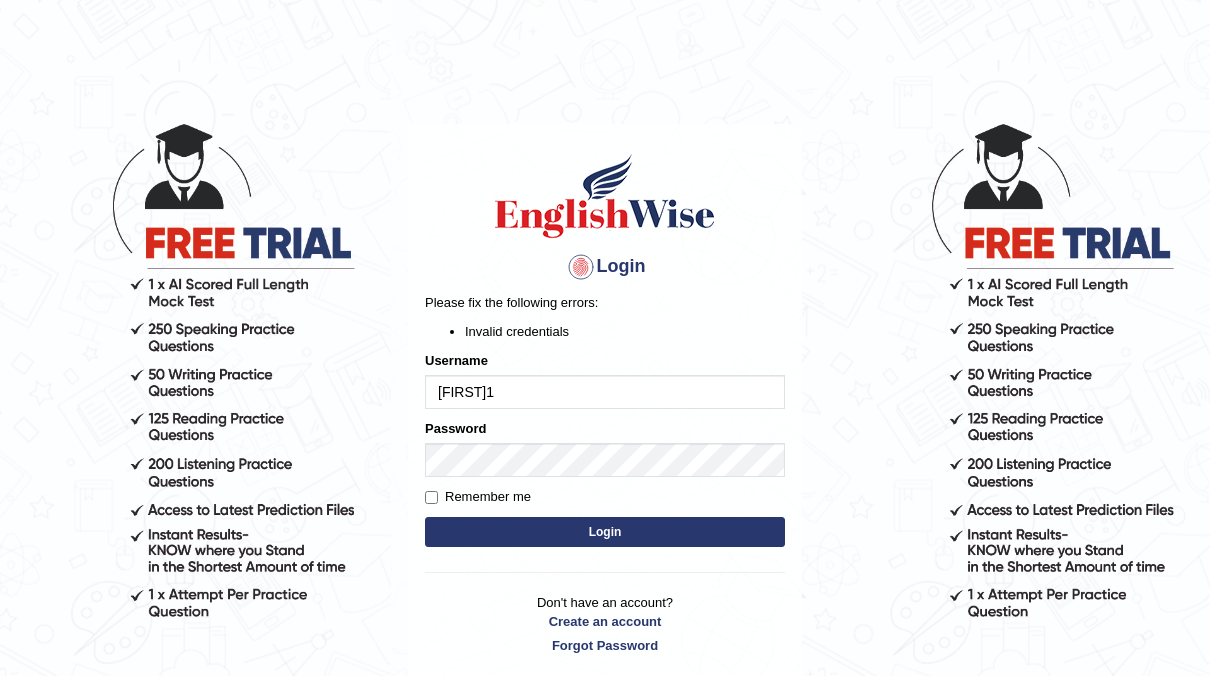 type on "Mia1" 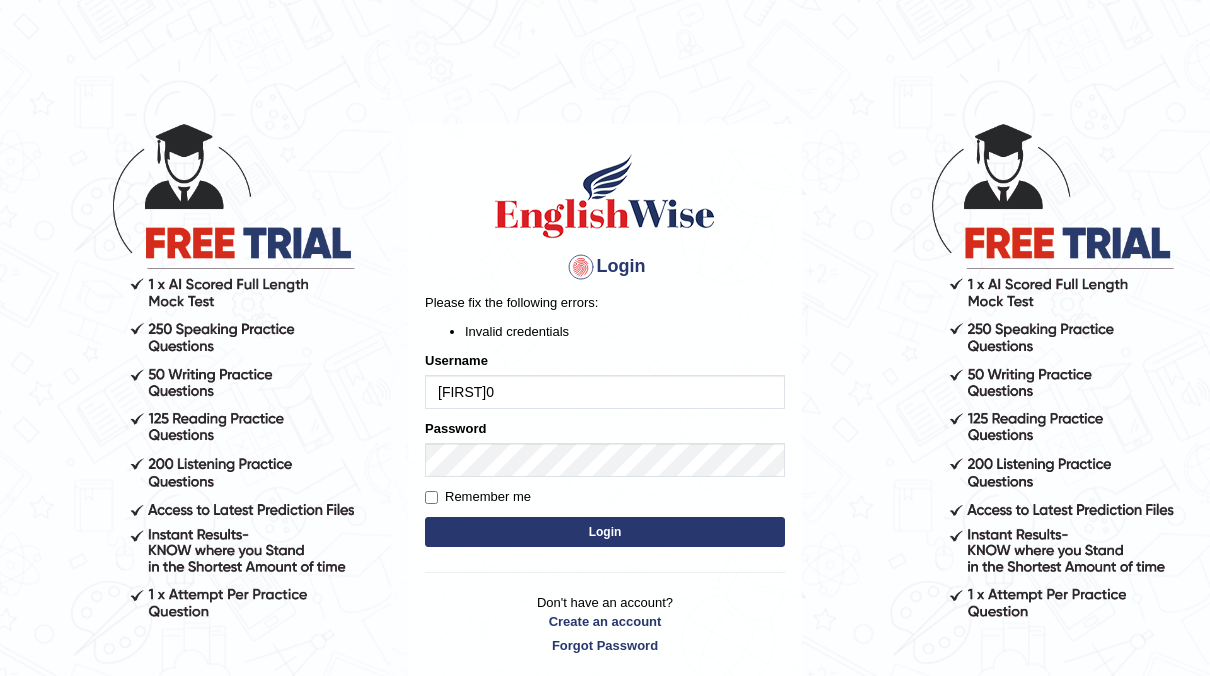 type on "Mia0" 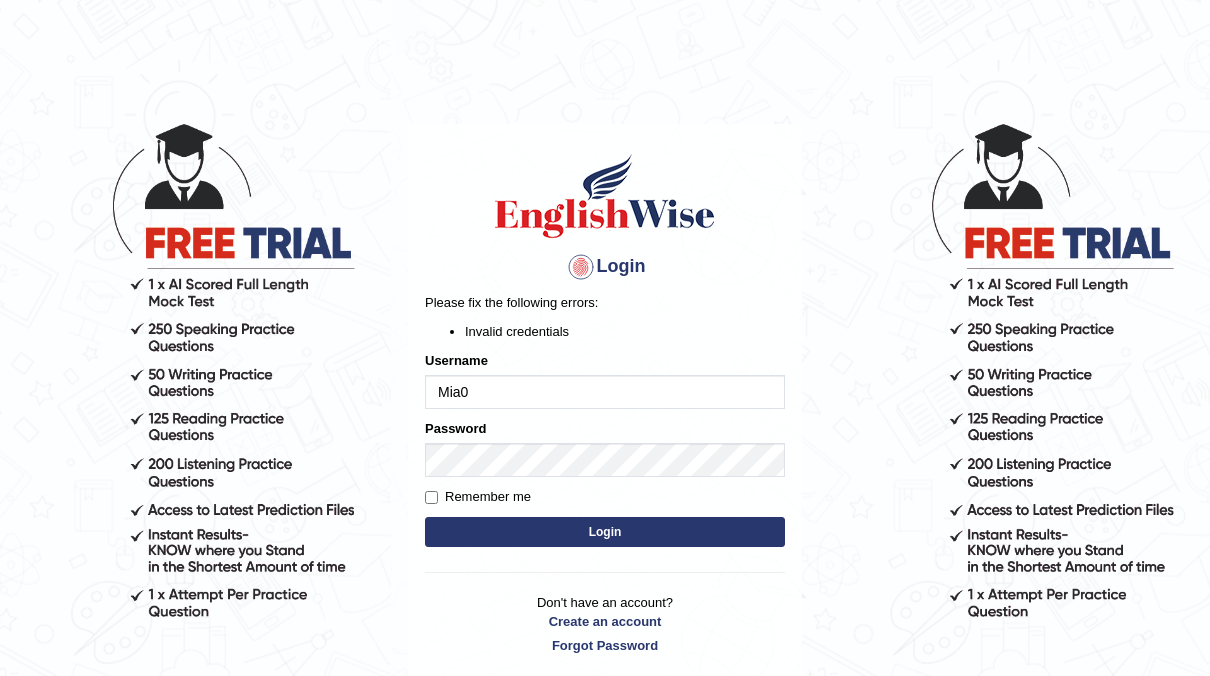 scroll, scrollTop: 0, scrollLeft: 0, axis: both 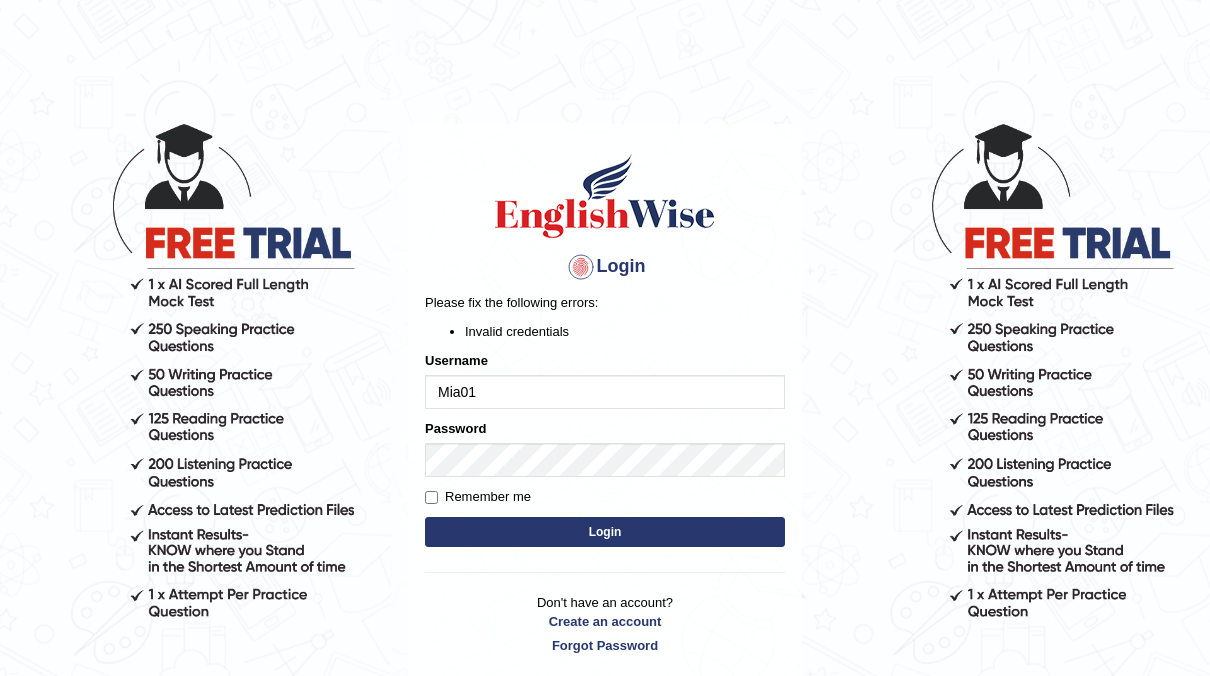 type on "[FIRST]01" 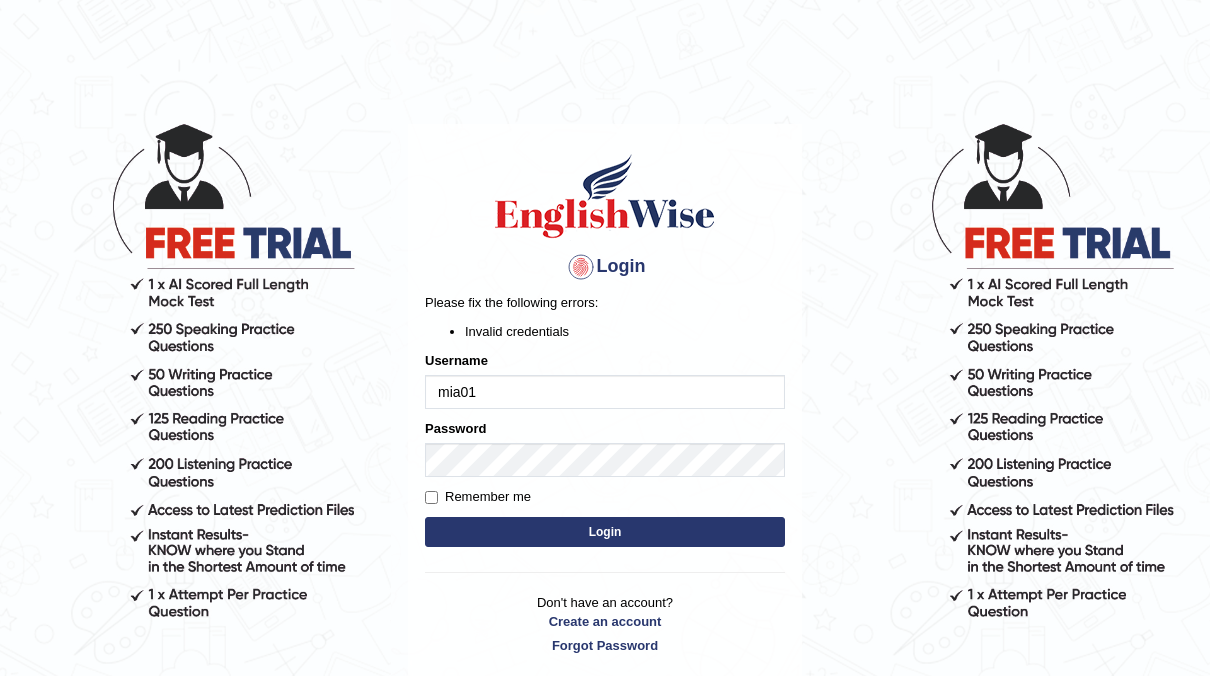 type on "mia01" 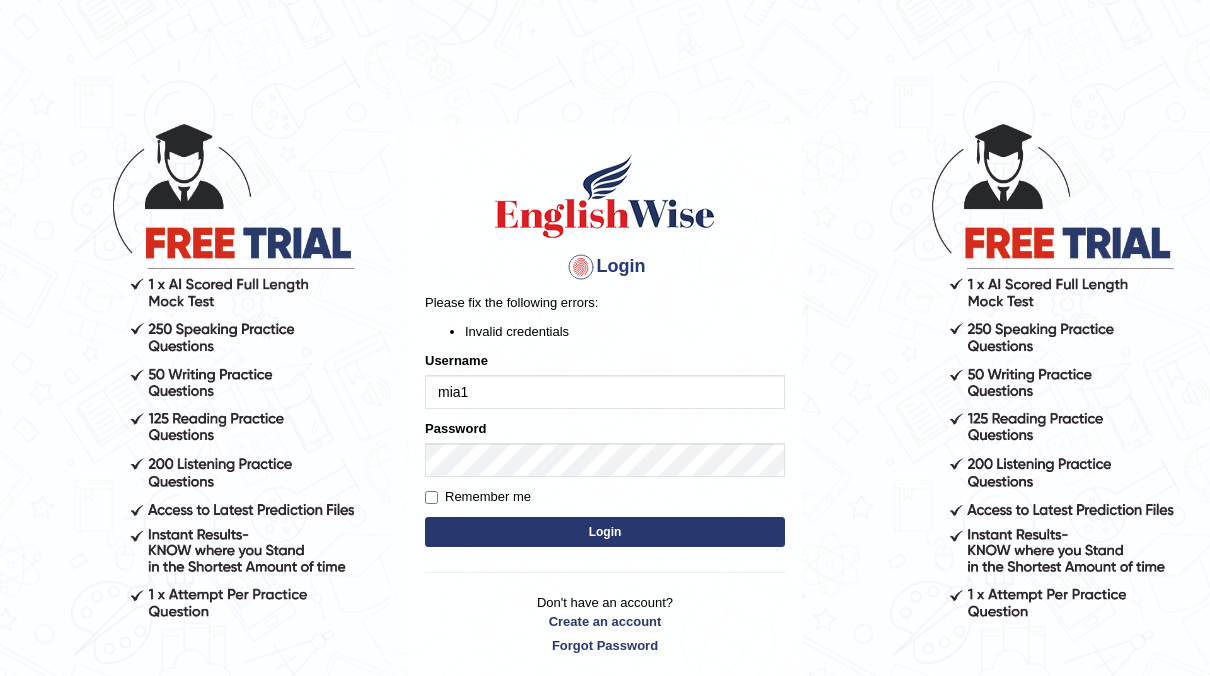 type on "mia1" 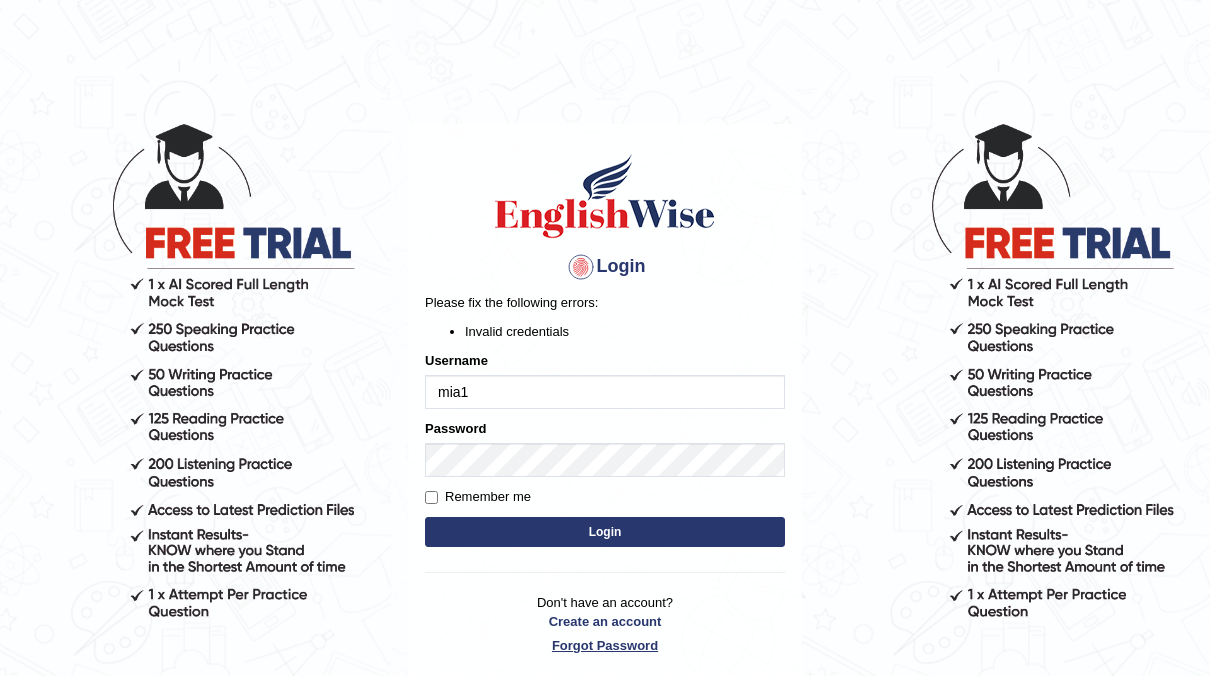 click on "Forgot Password" at bounding box center (605, 645) 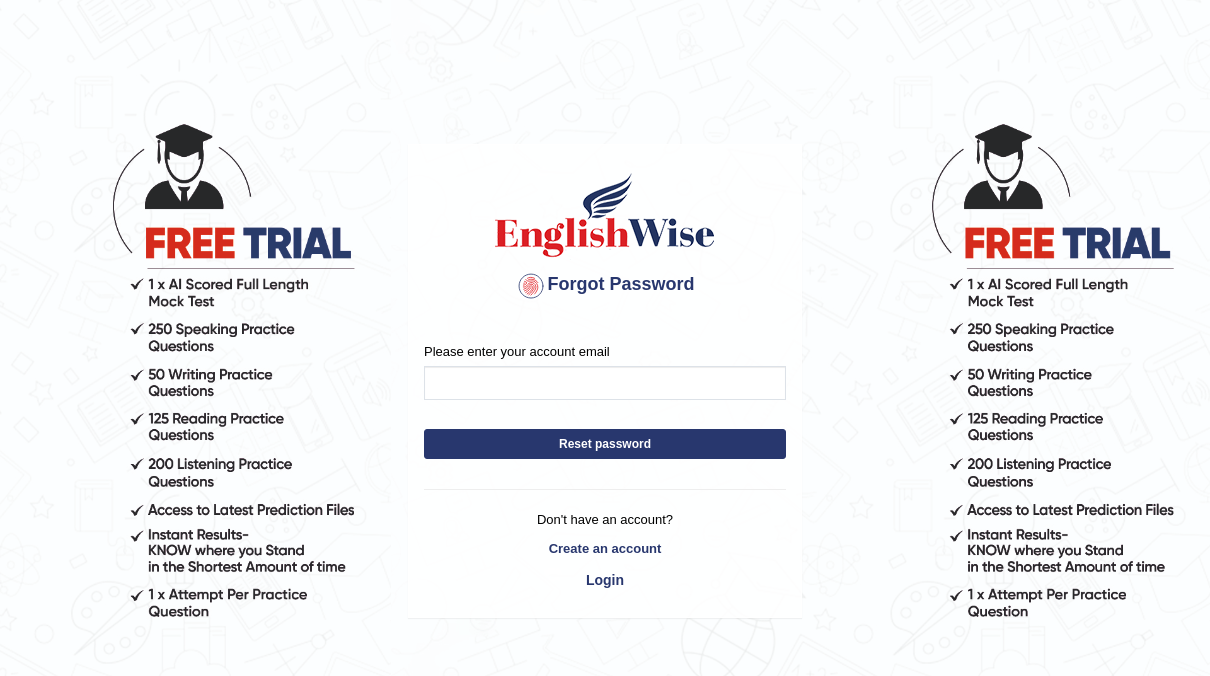 scroll, scrollTop: 0, scrollLeft: 0, axis: both 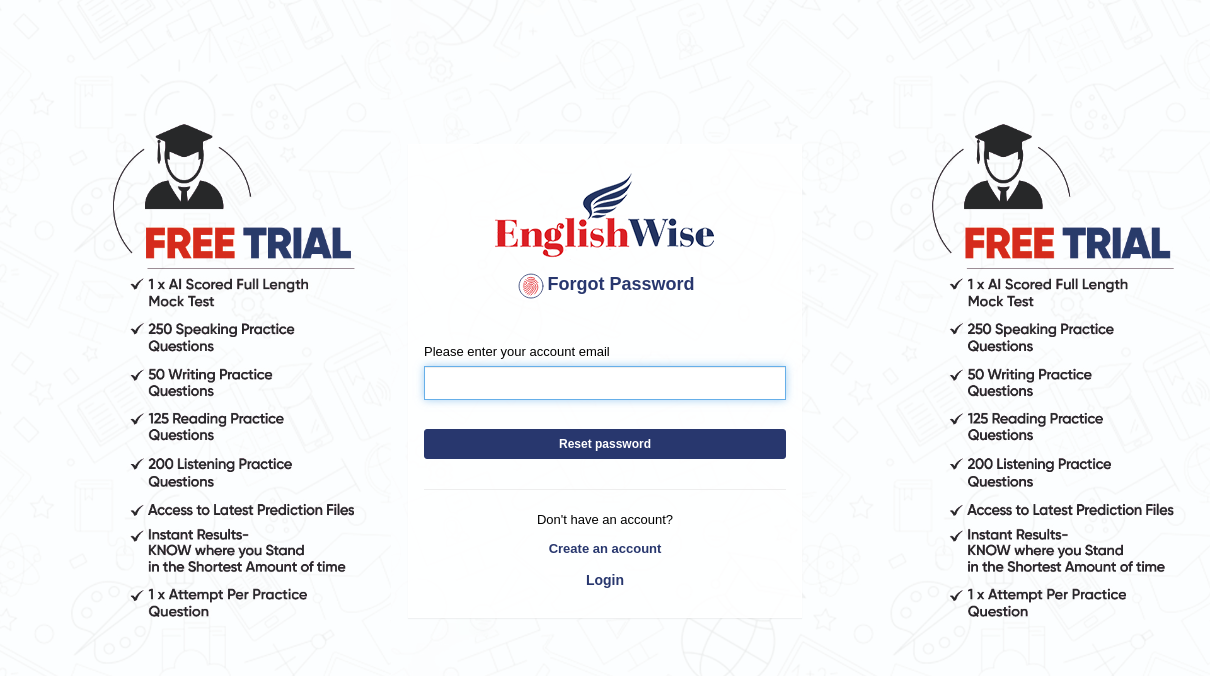 click on "Please enter your account email" at bounding box center [605, 383] 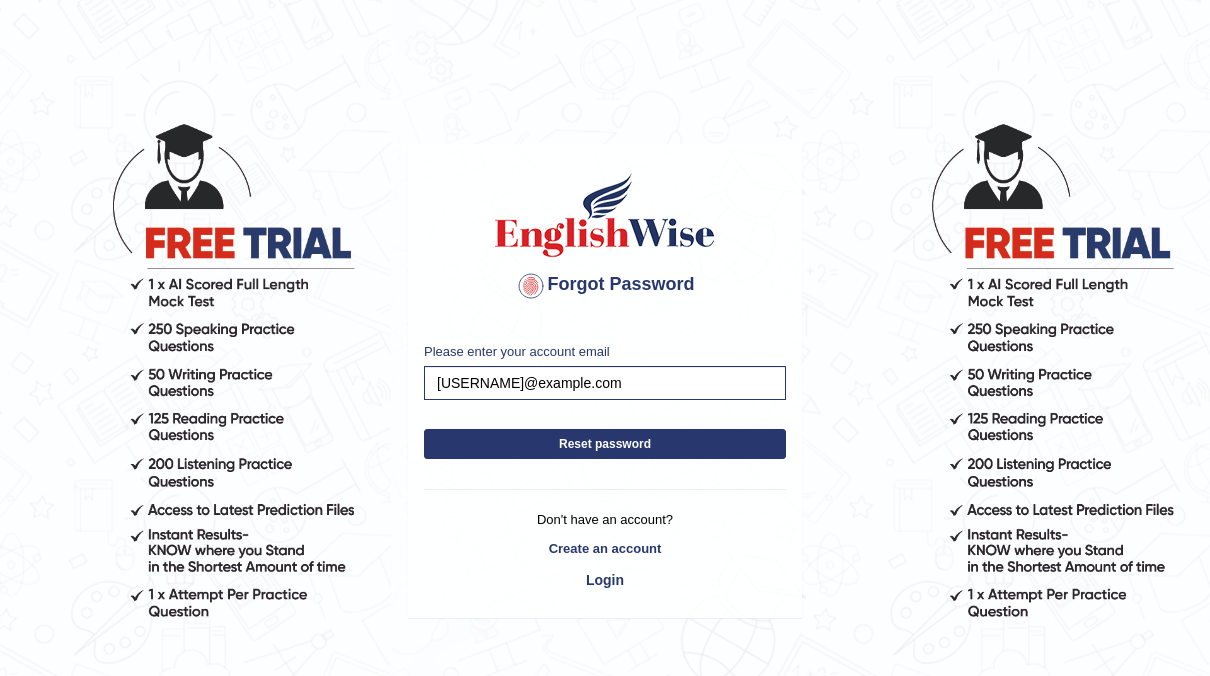 click on "Reset password" at bounding box center (605, 444) 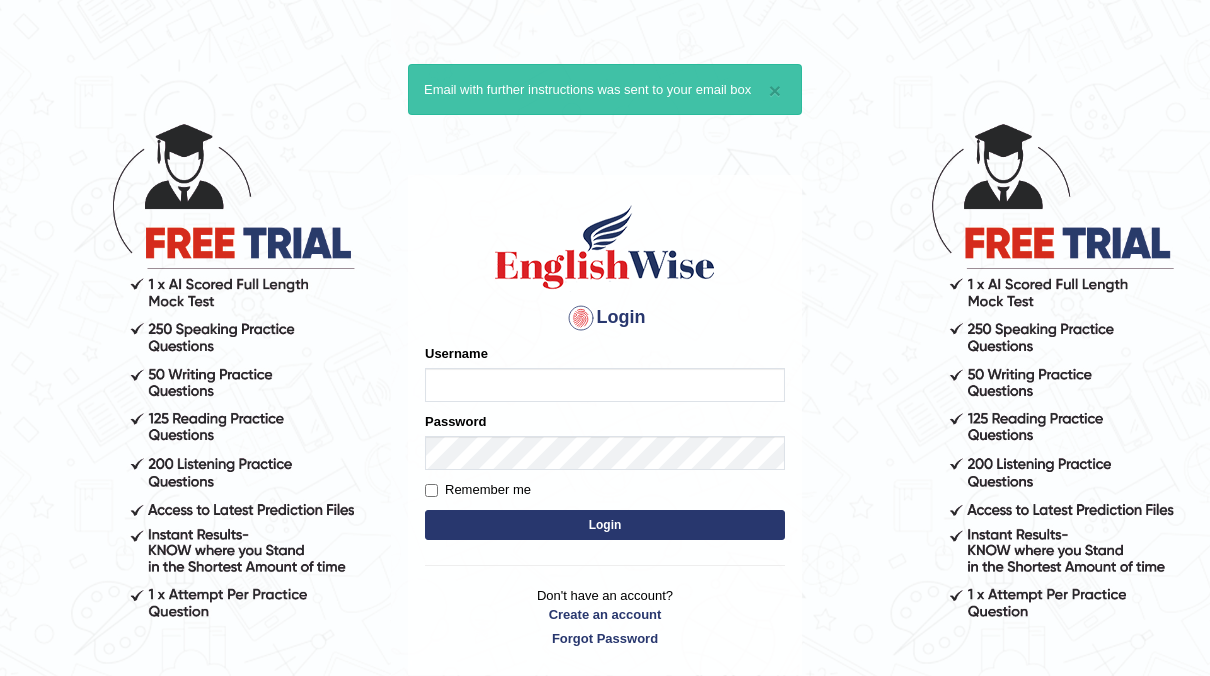 scroll, scrollTop: 0, scrollLeft: 0, axis: both 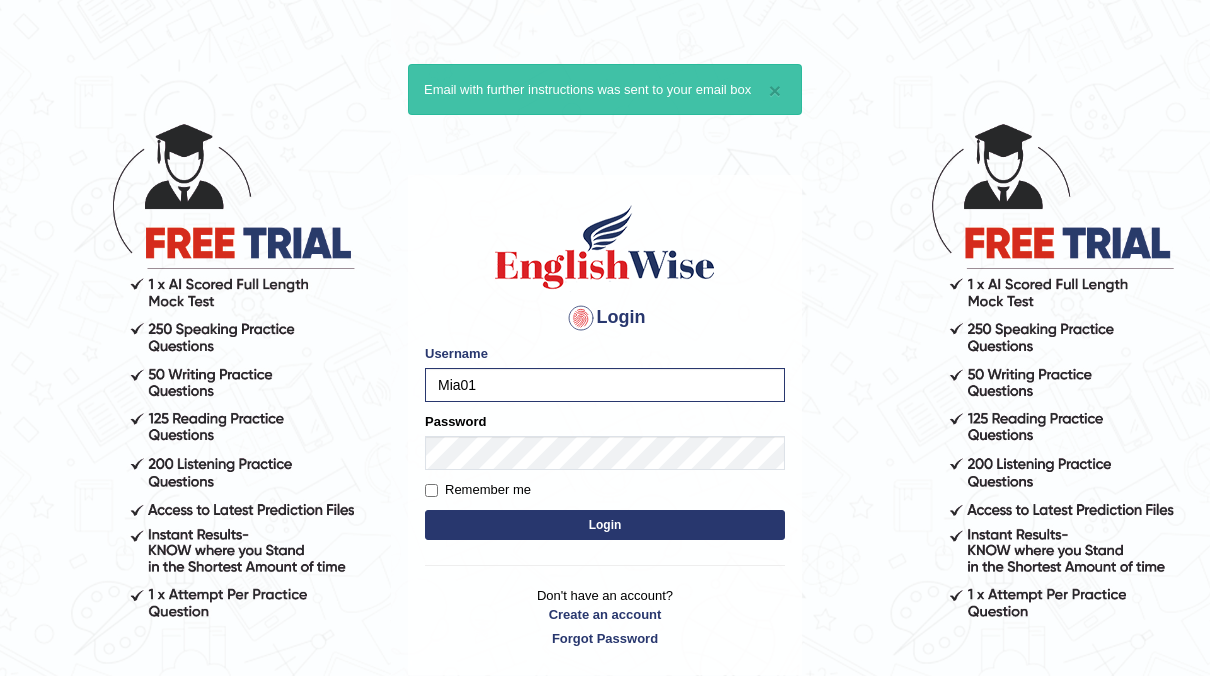 type on "Mia01" 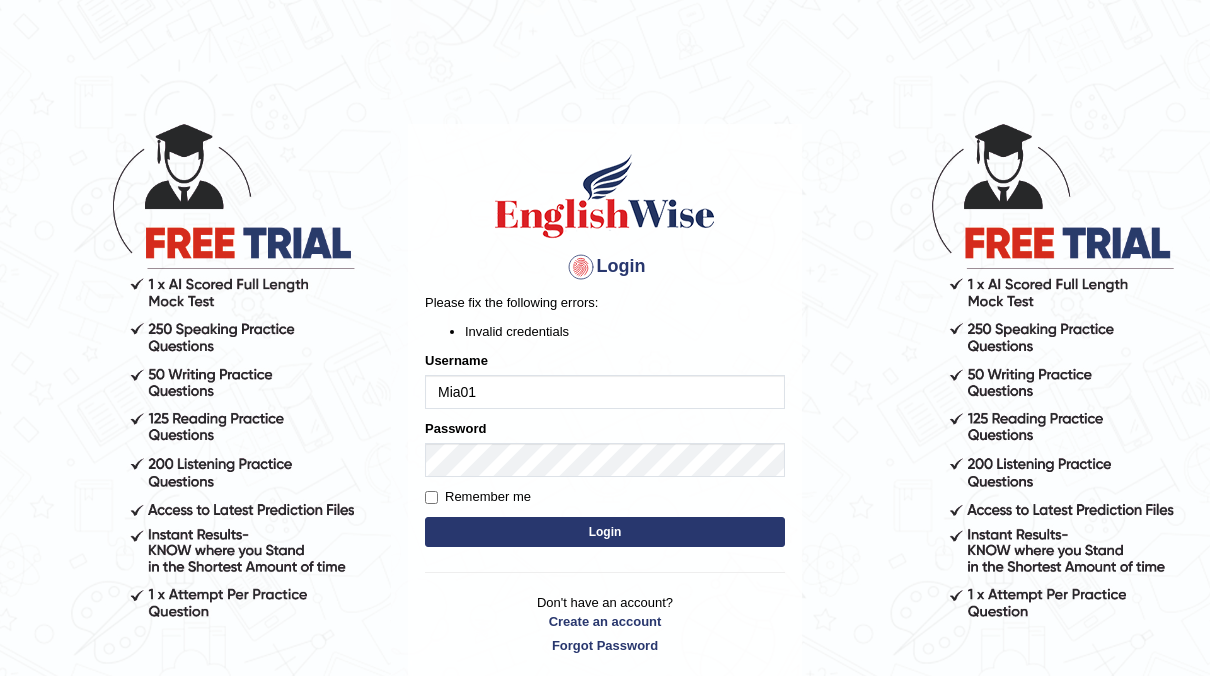 scroll, scrollTop: 0, scrollLeft: 0, axis: both 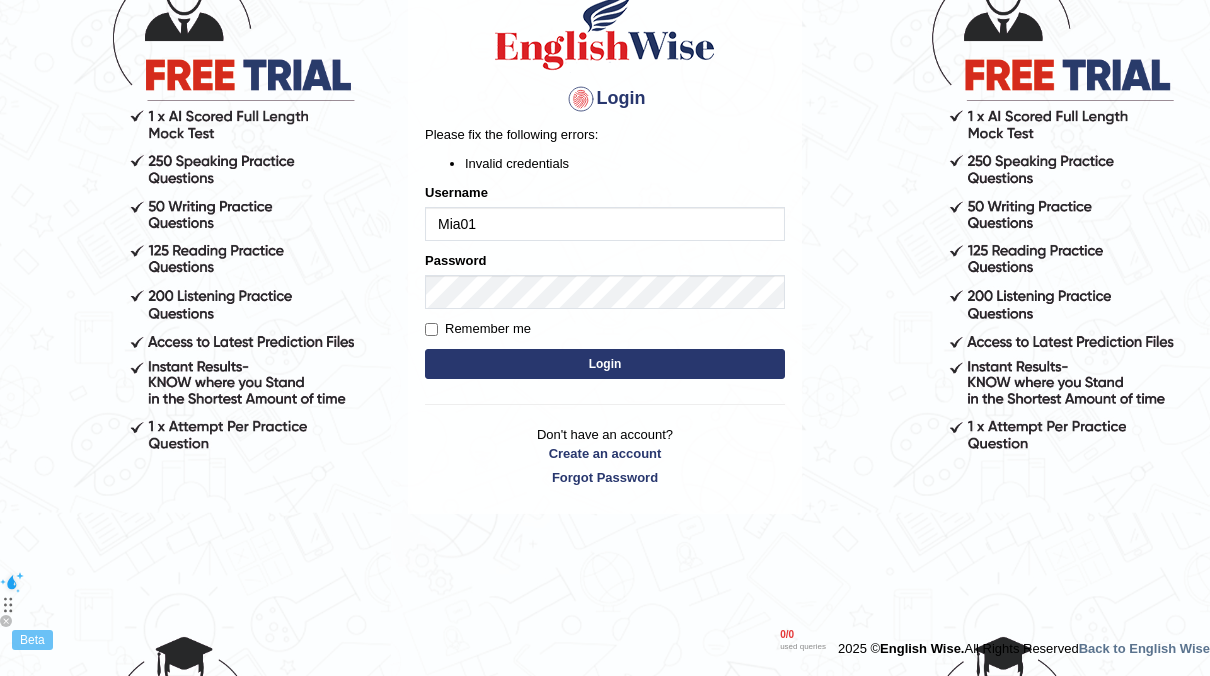 click on "Login" at bounding box center [605, 364] 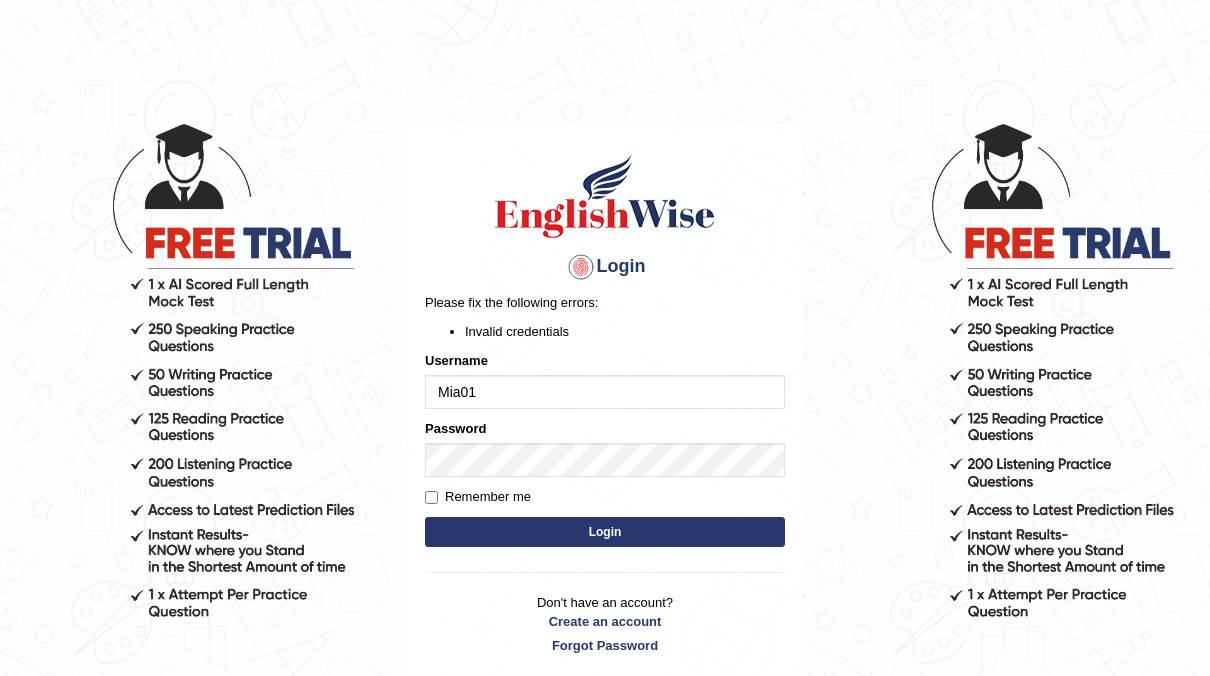 scroll, scrollTop: 0, scrollLeft: 0, axis: both 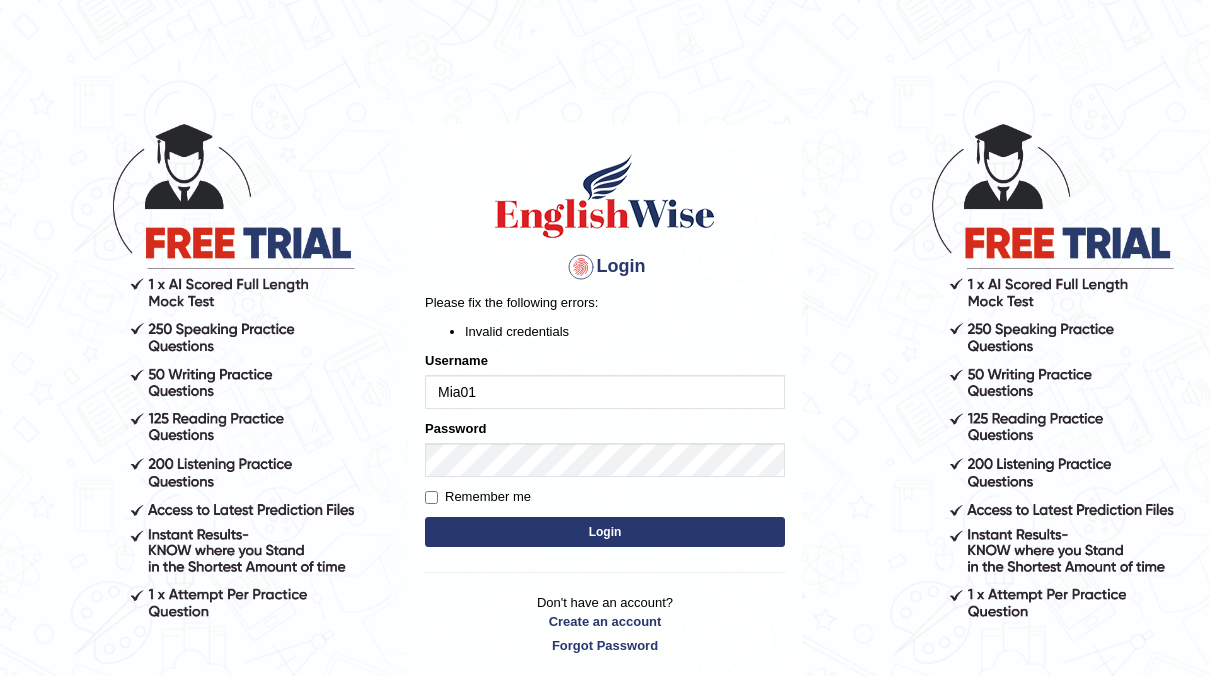 click at bounding box center [581, 267] 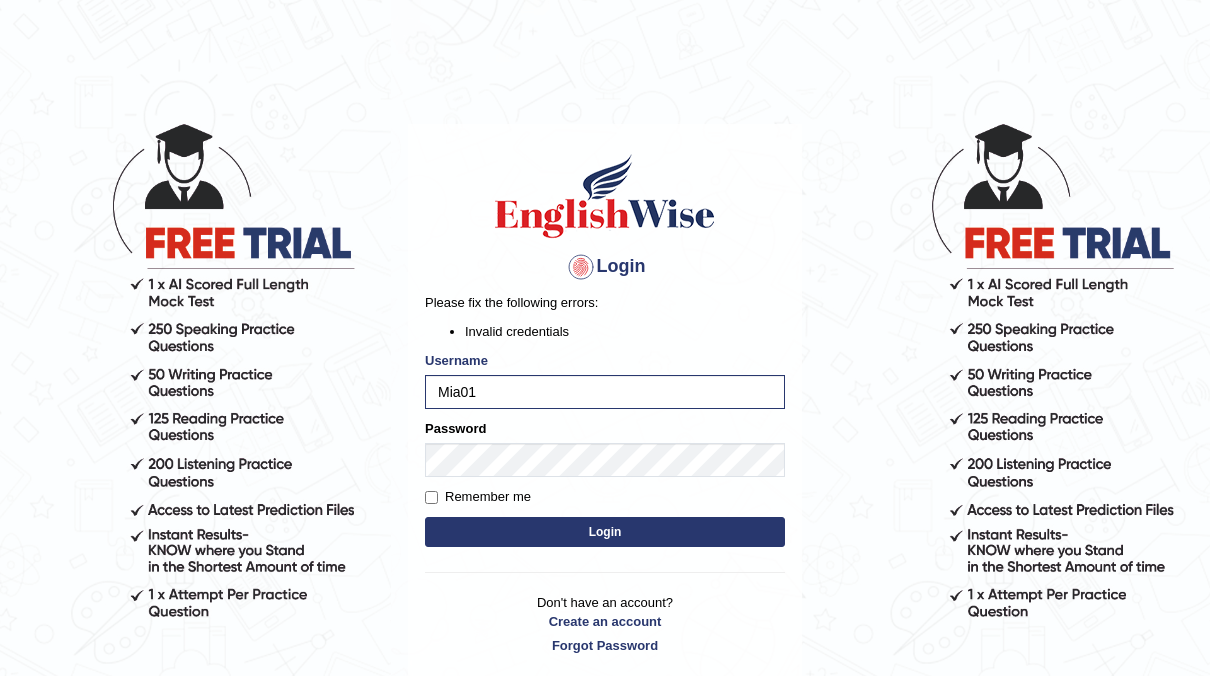click on "Login" at bounding box center [605, 532] 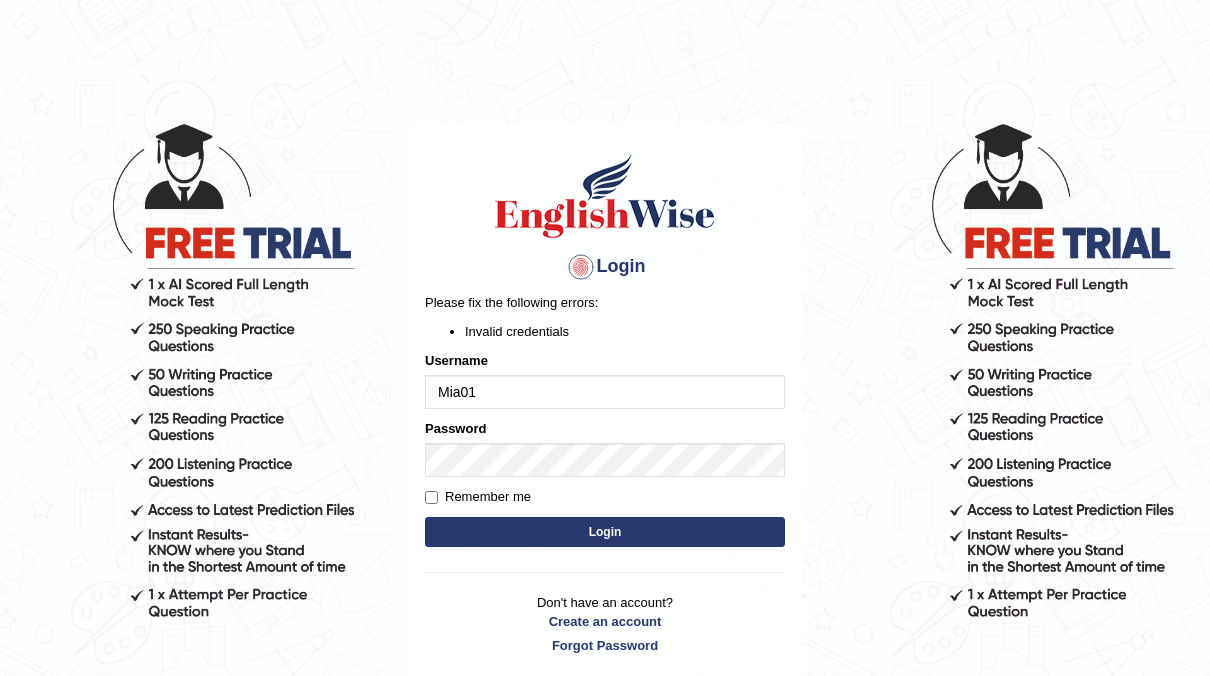 scroll, scrollTop: 0, scrollLeft: 0, axis: both 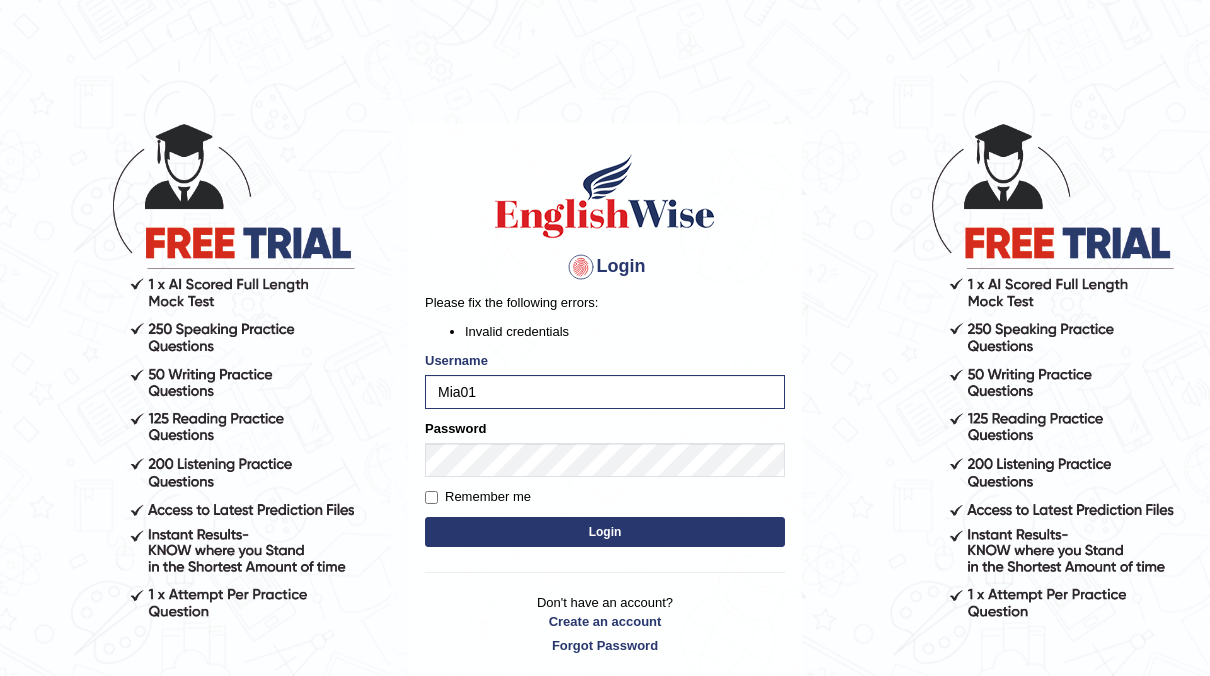 click on "Login" at bounding box center [605, 532] 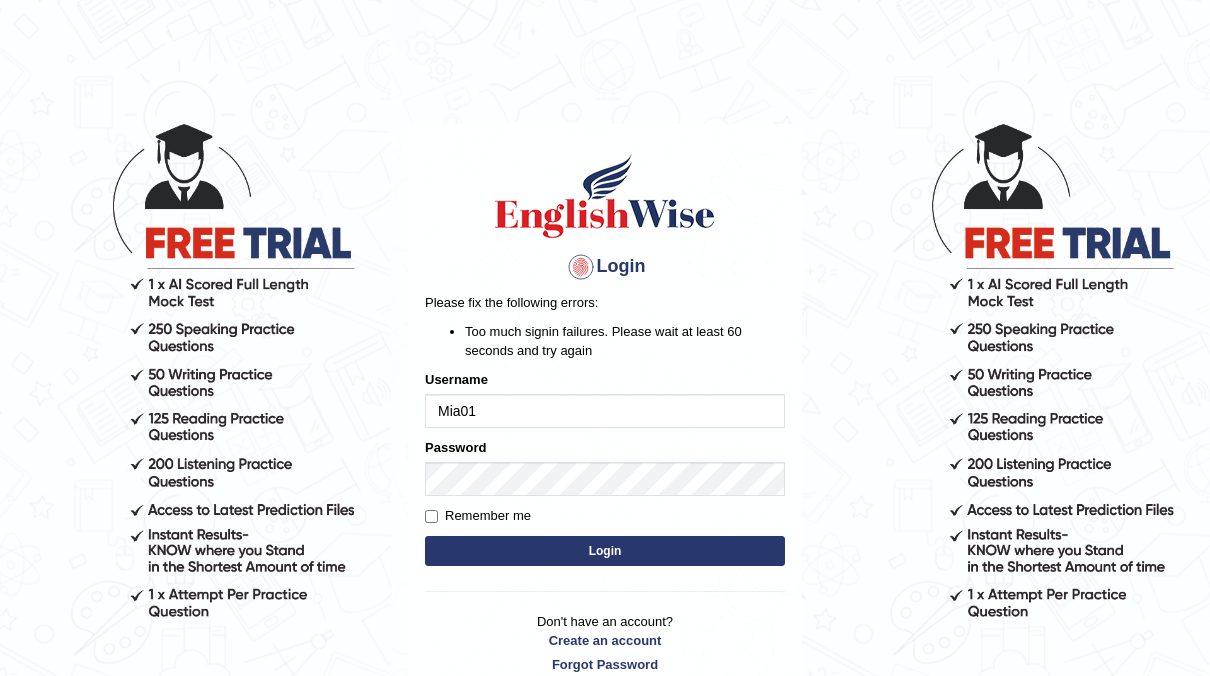 scroll, scrollTop: 0, scrollLeft: 0, axis: both 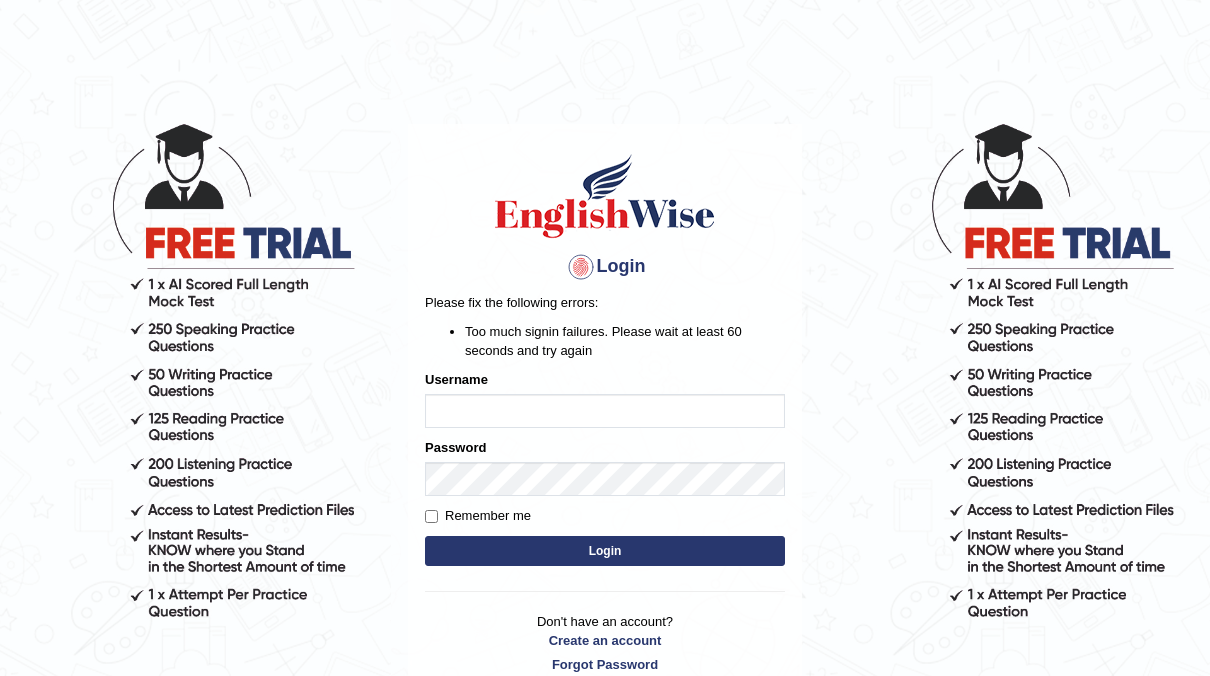 type on "m" 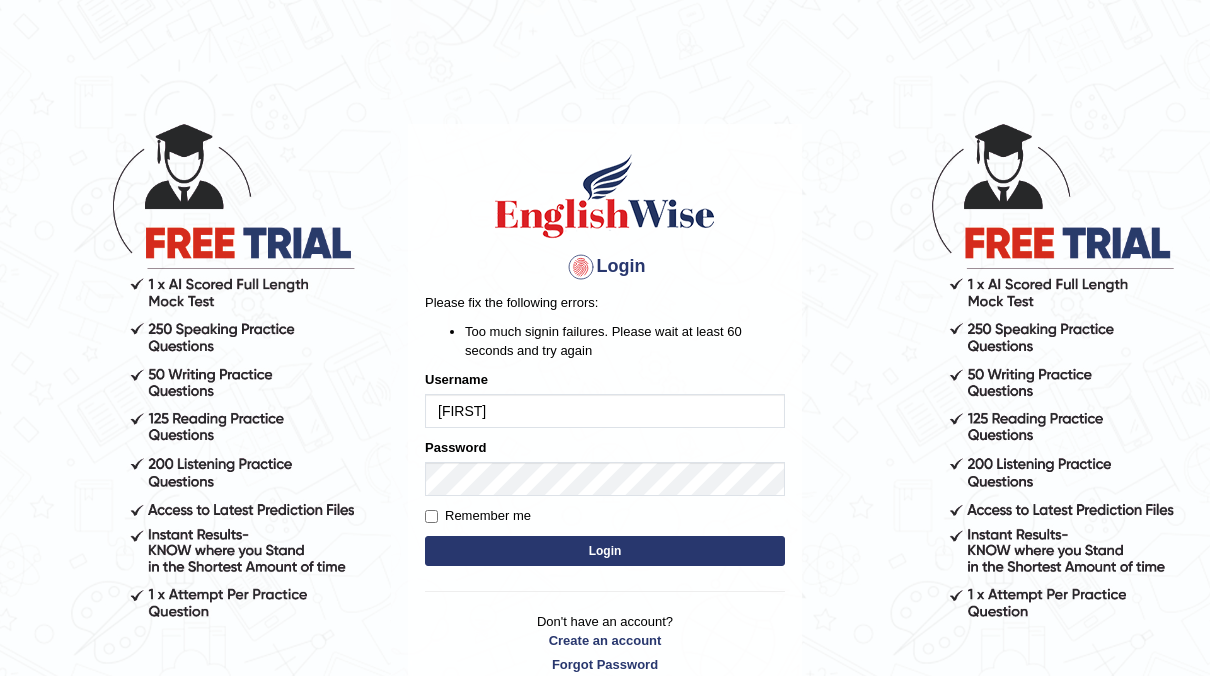 type on "[FIRST]123" 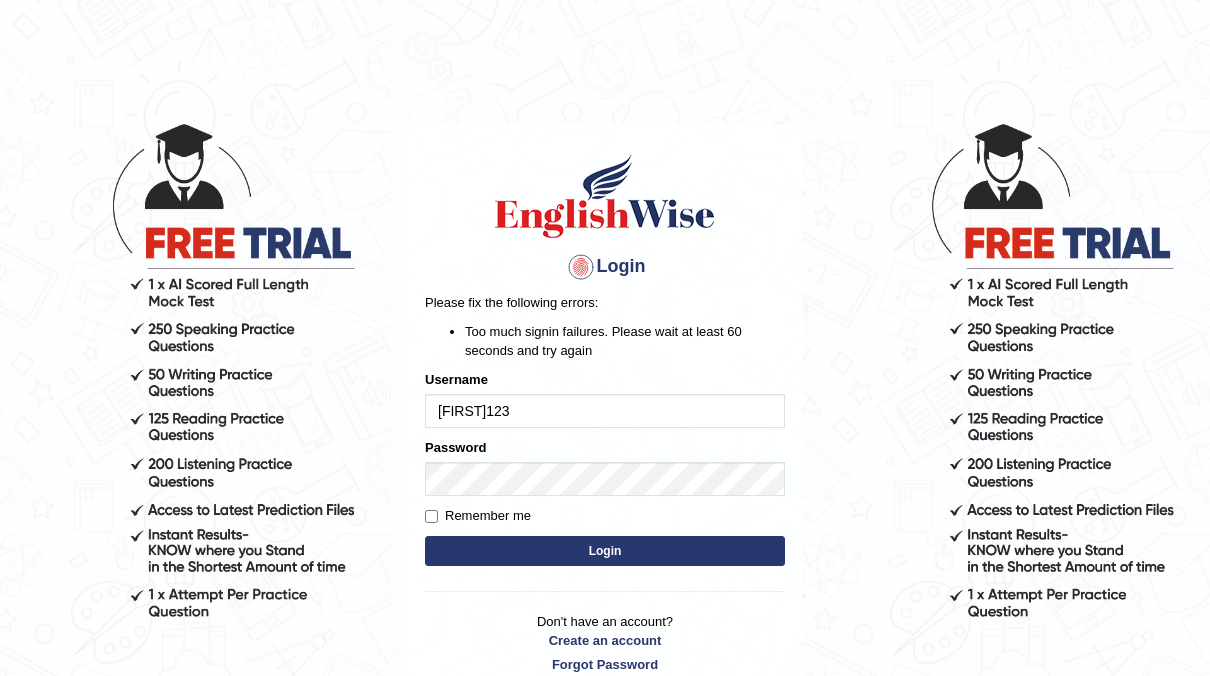 scroll, scrollTop: 0, scrollLeft: 0, axis: both 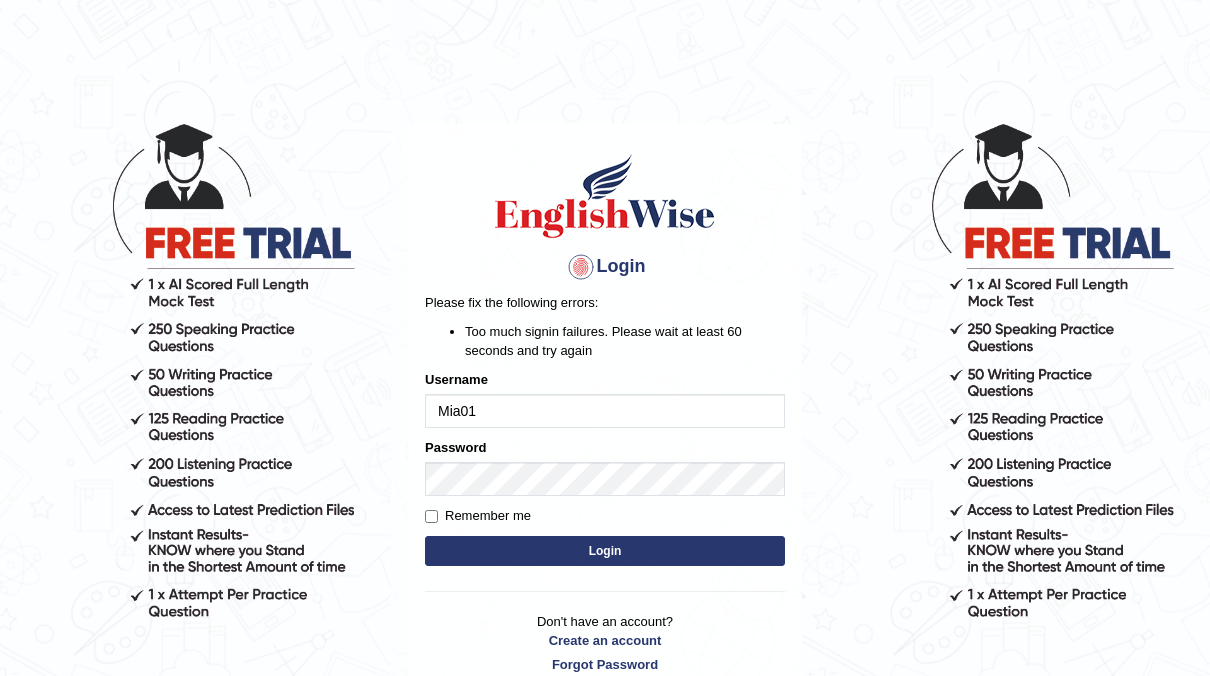 type on "Mia01" 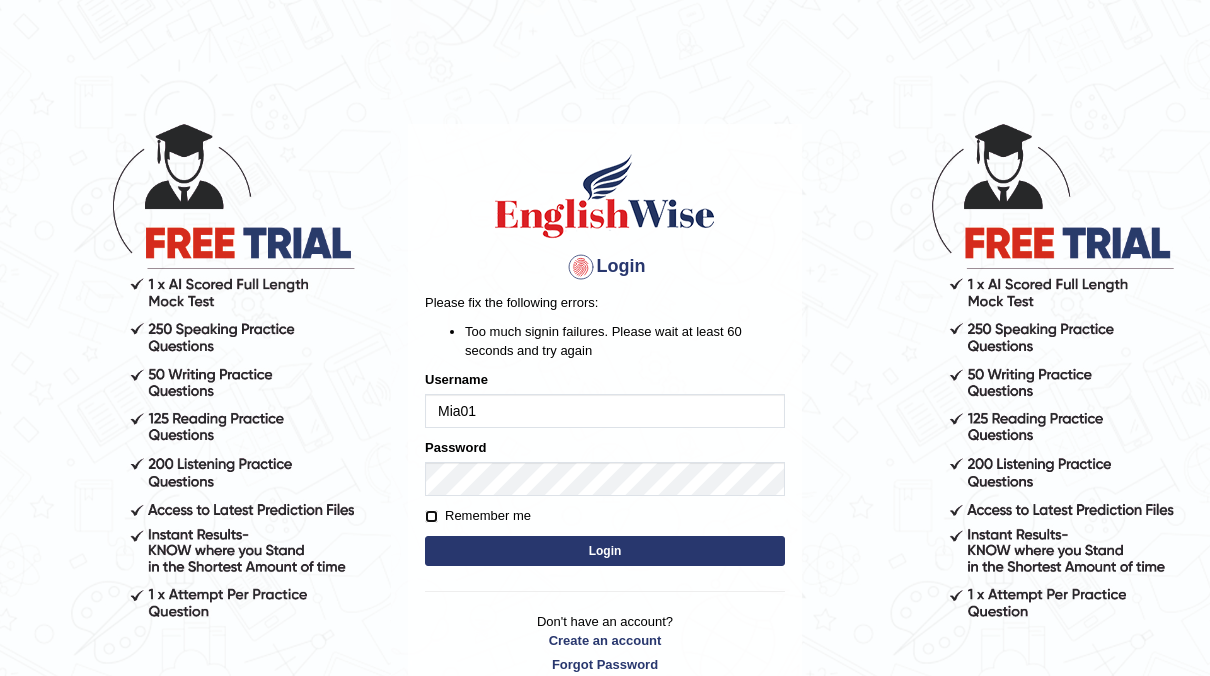 checkbox on "true" 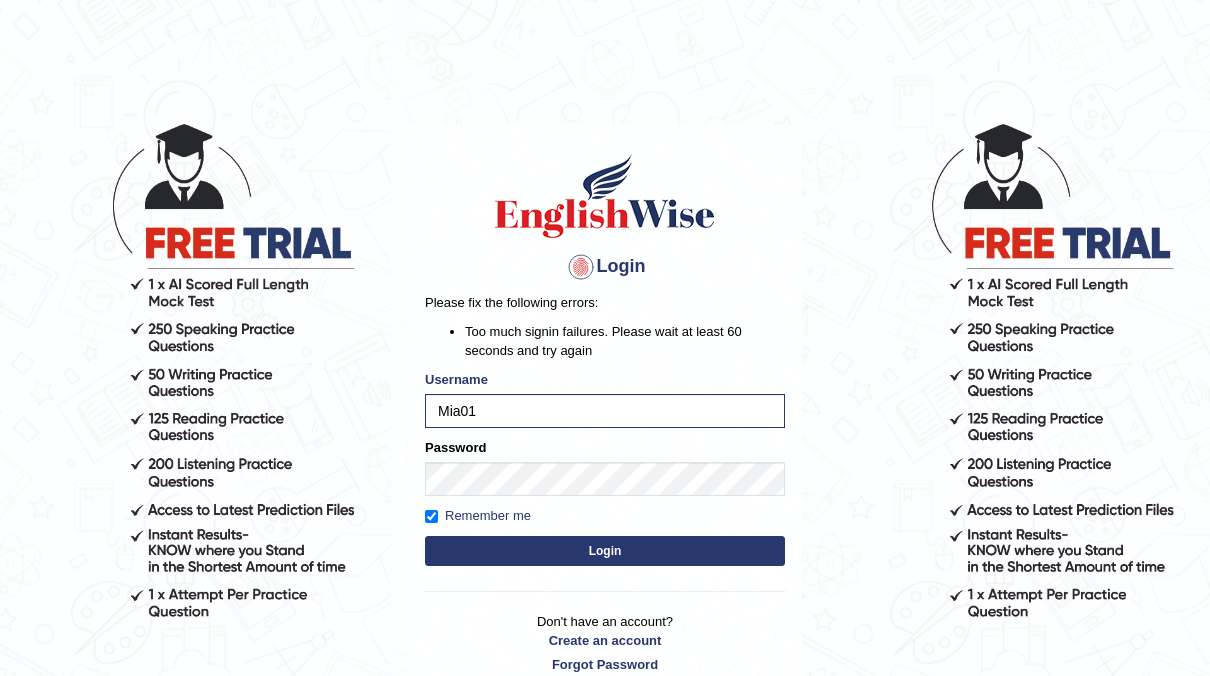 click on "Login" at bounding box center (605, 551) 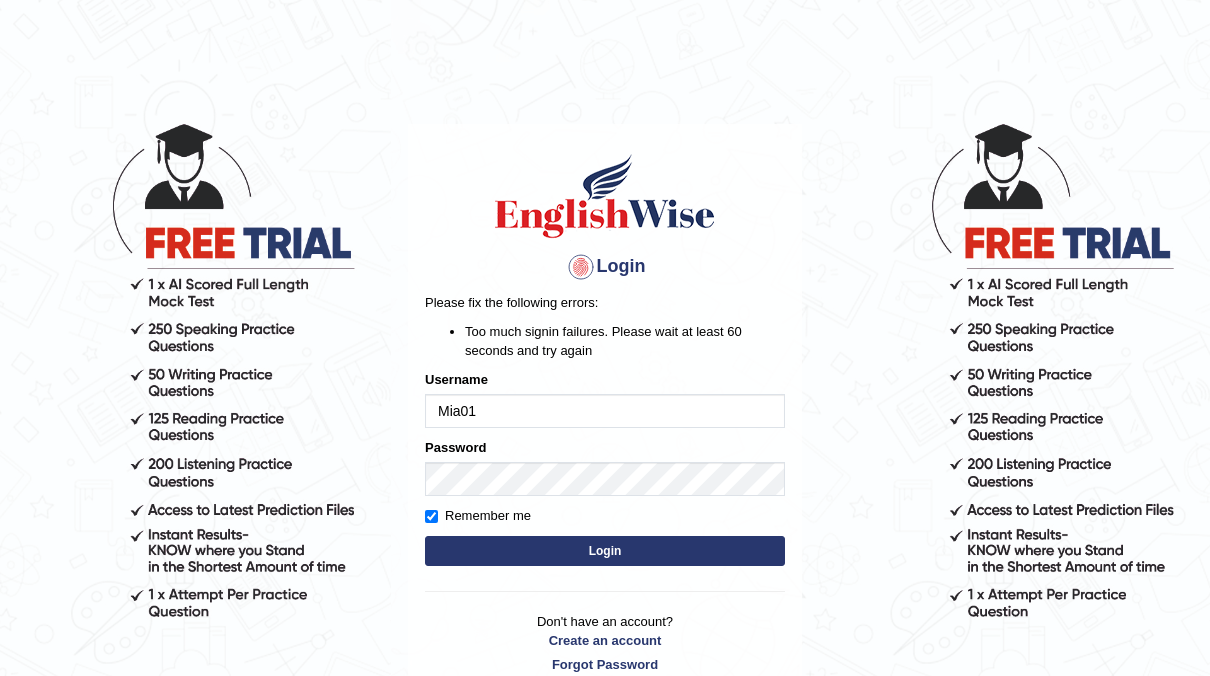 scroll, scrollTop: 0, scrollLeft: 0, axis: both 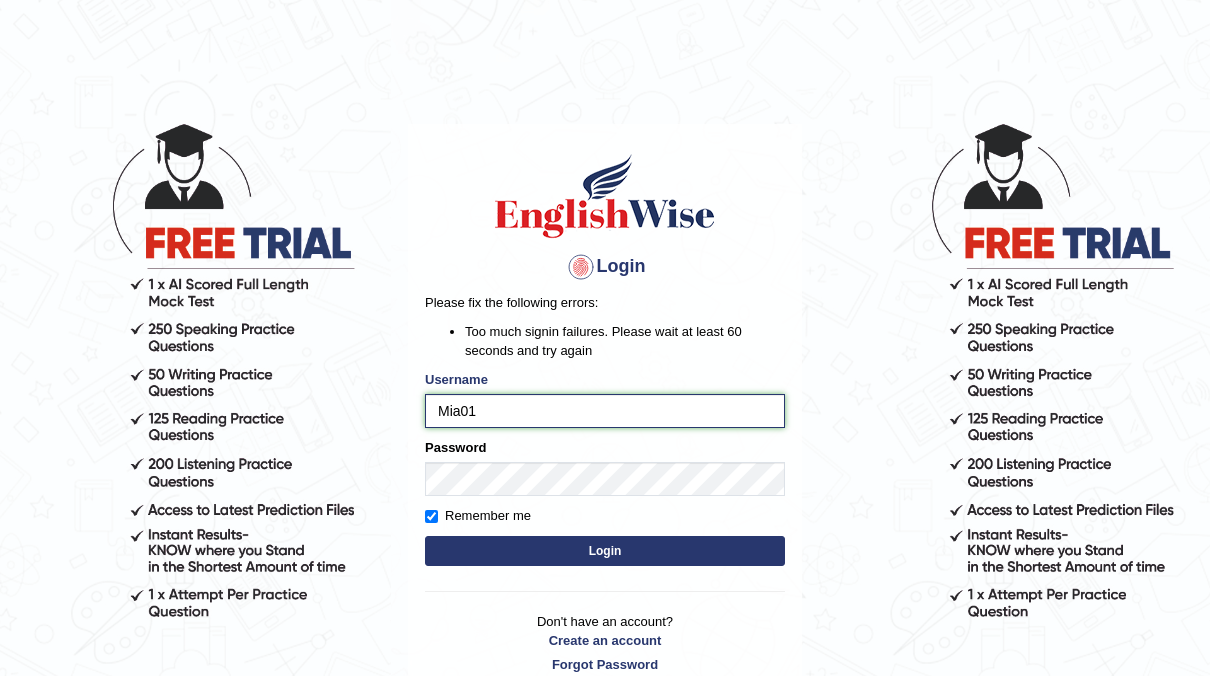 click on "Mia01" at bounding box center (605, 411) 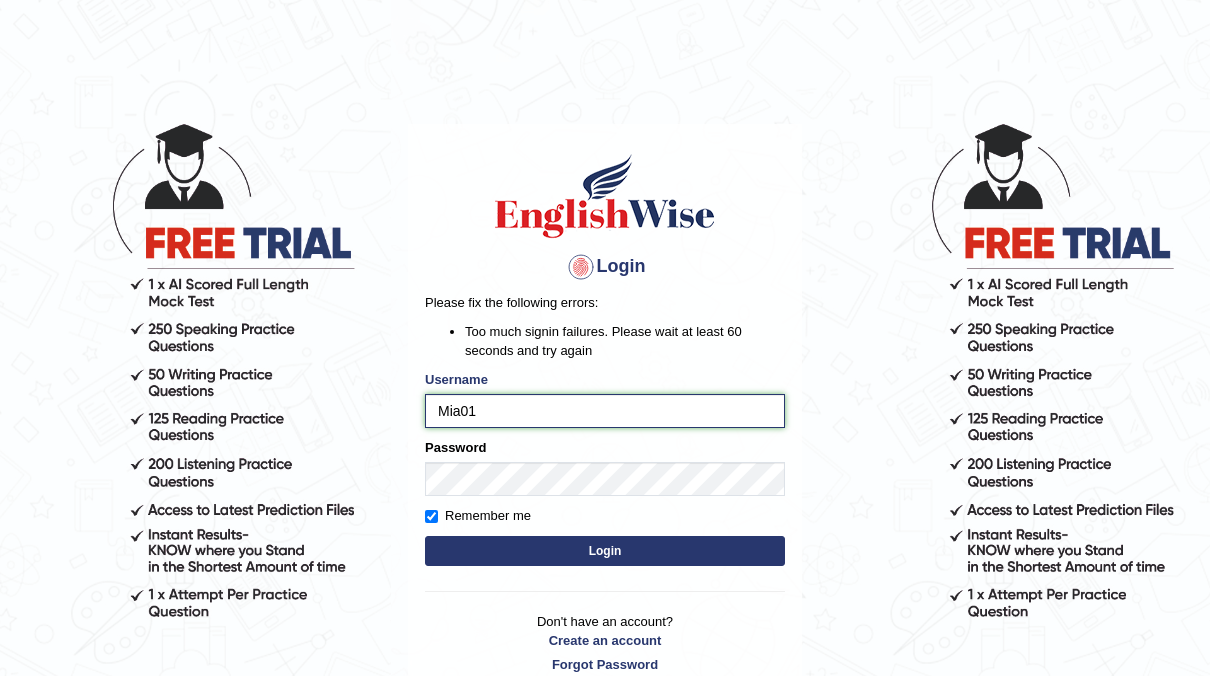 click on "Mia01" at bounding box center [605, 411] 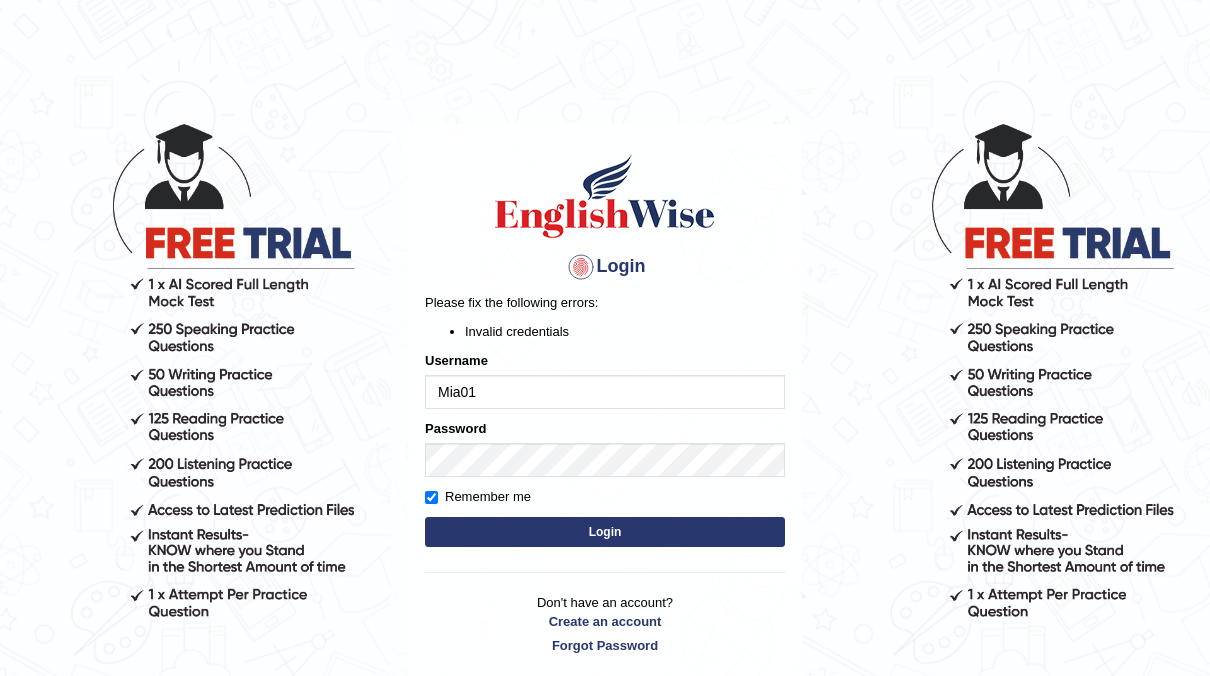 scroll, scrollTop: 0, scrollLeft: 0, axis: both 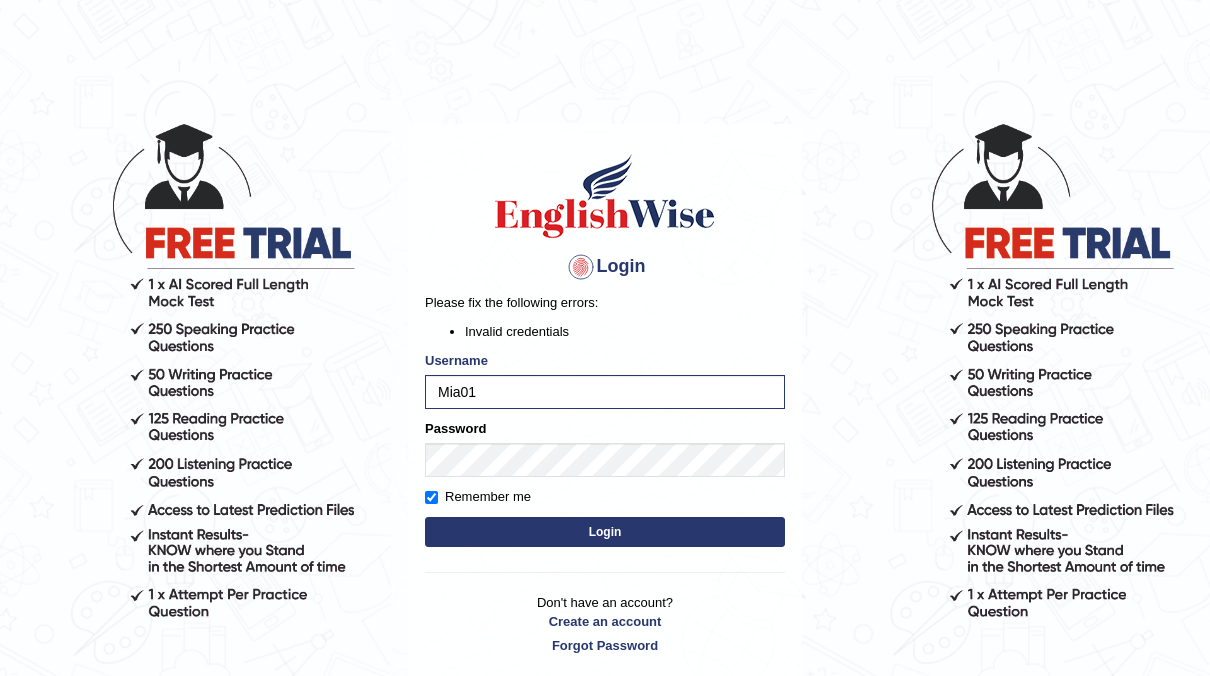 click on "Login" at bounding box center [605, 532] 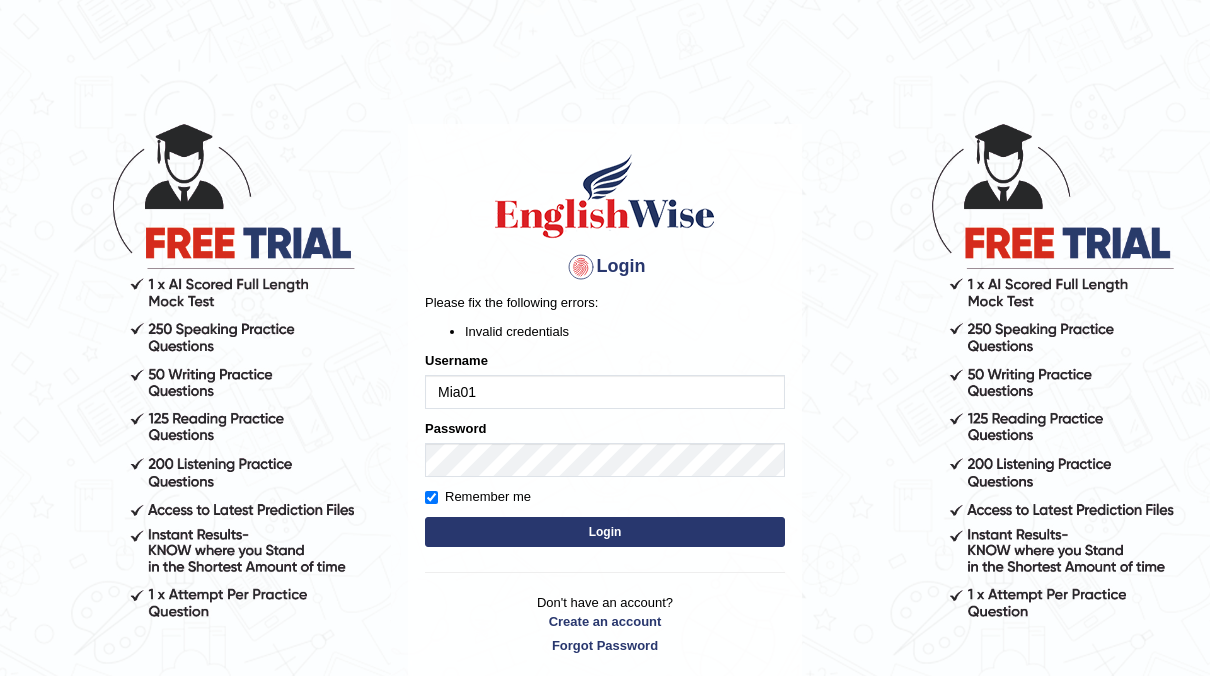 scroll, scrollTop: 0, scrollLeft: 0, axis: both 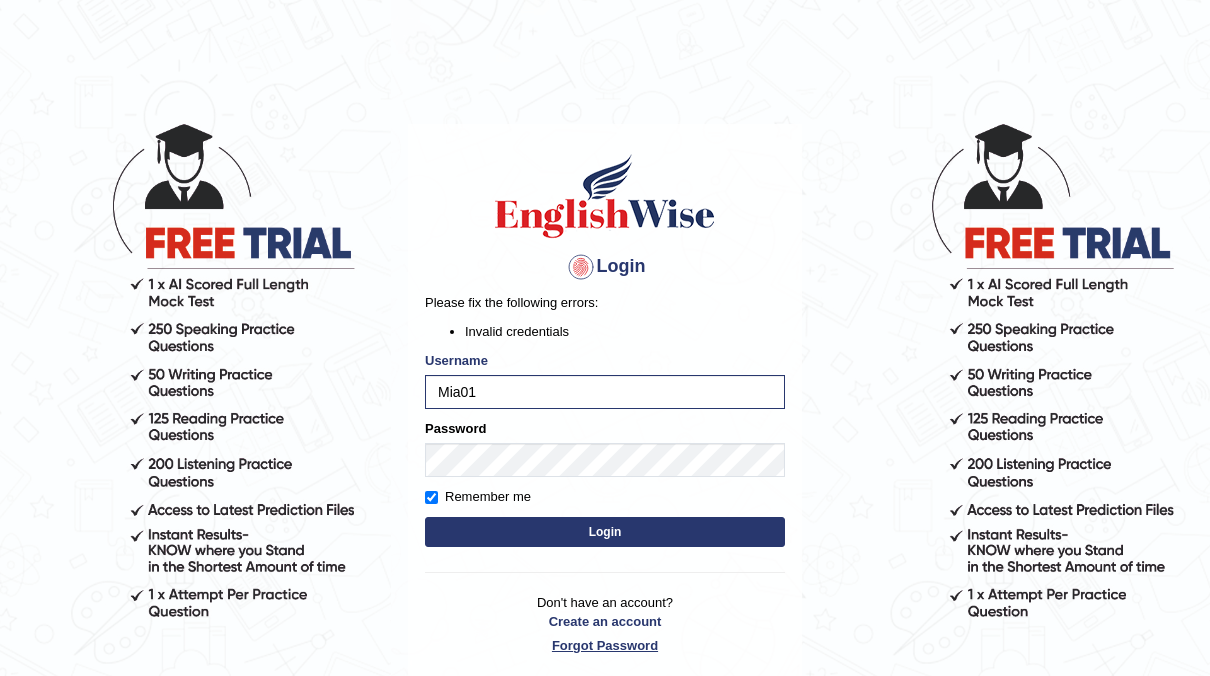 click on "Forgot Password" at bounding box center (605, 645) 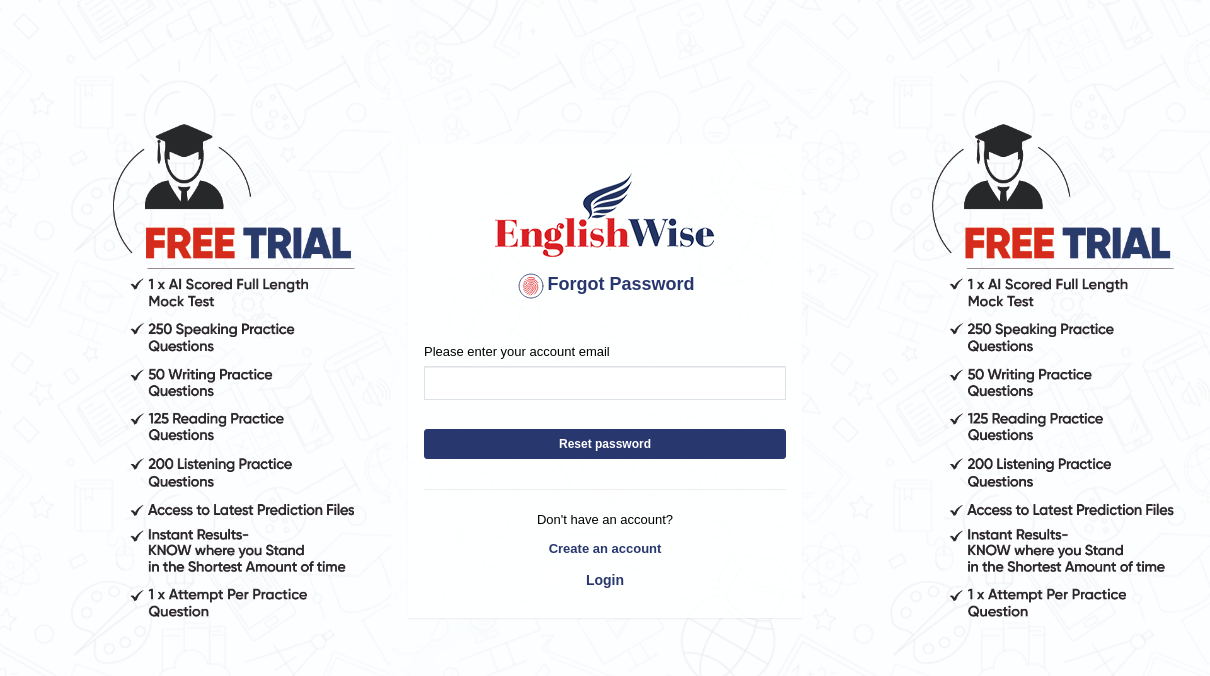 scroll, scrollTop: 0, scrollLeft: 0, axis: both 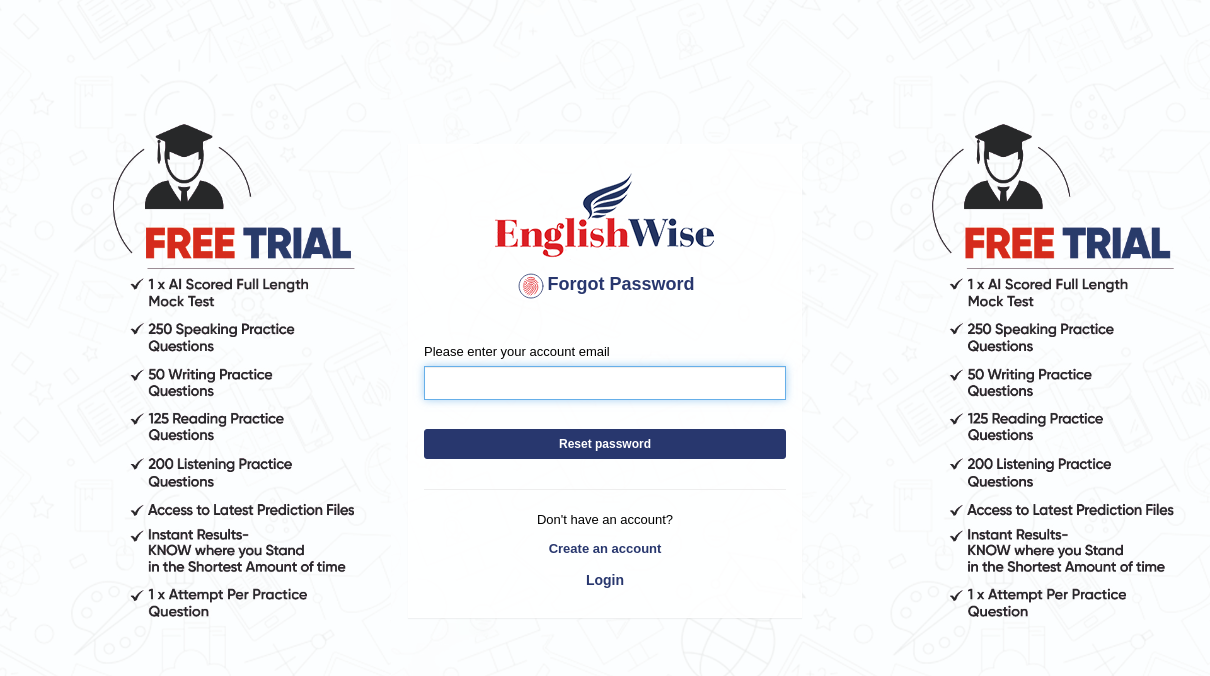 click on "Please enter your account email" at bounding box center [605, 383] 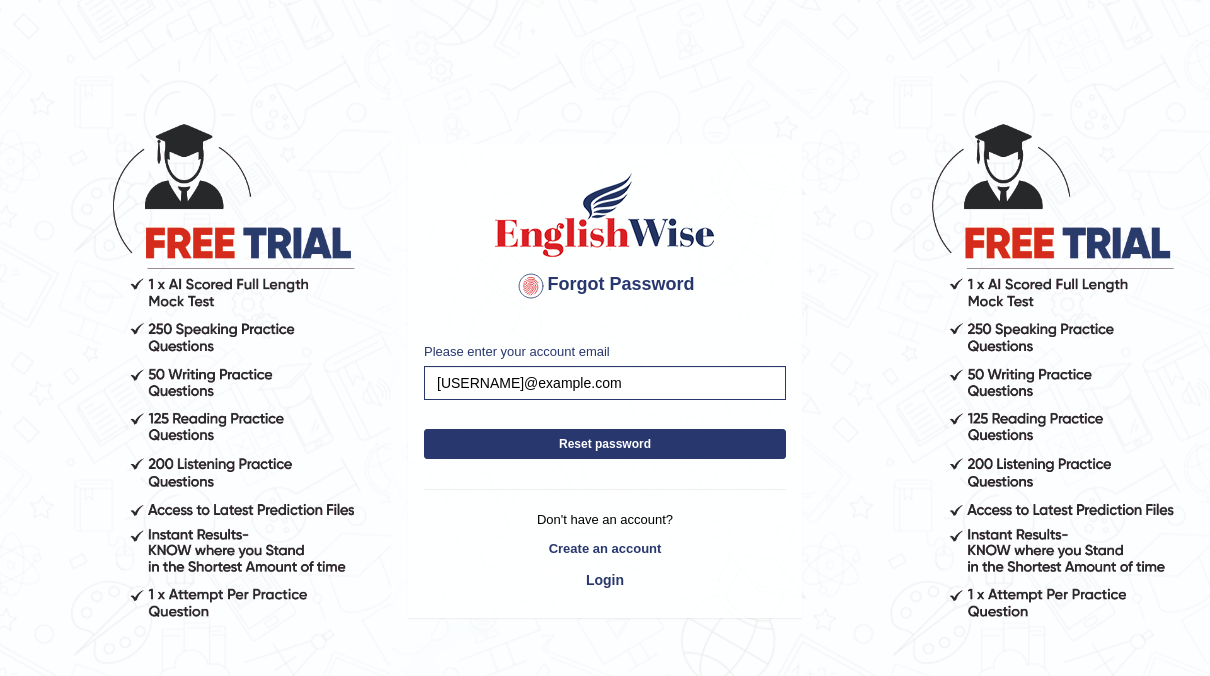 click on "Reset password" at bounding box center (605, 444) 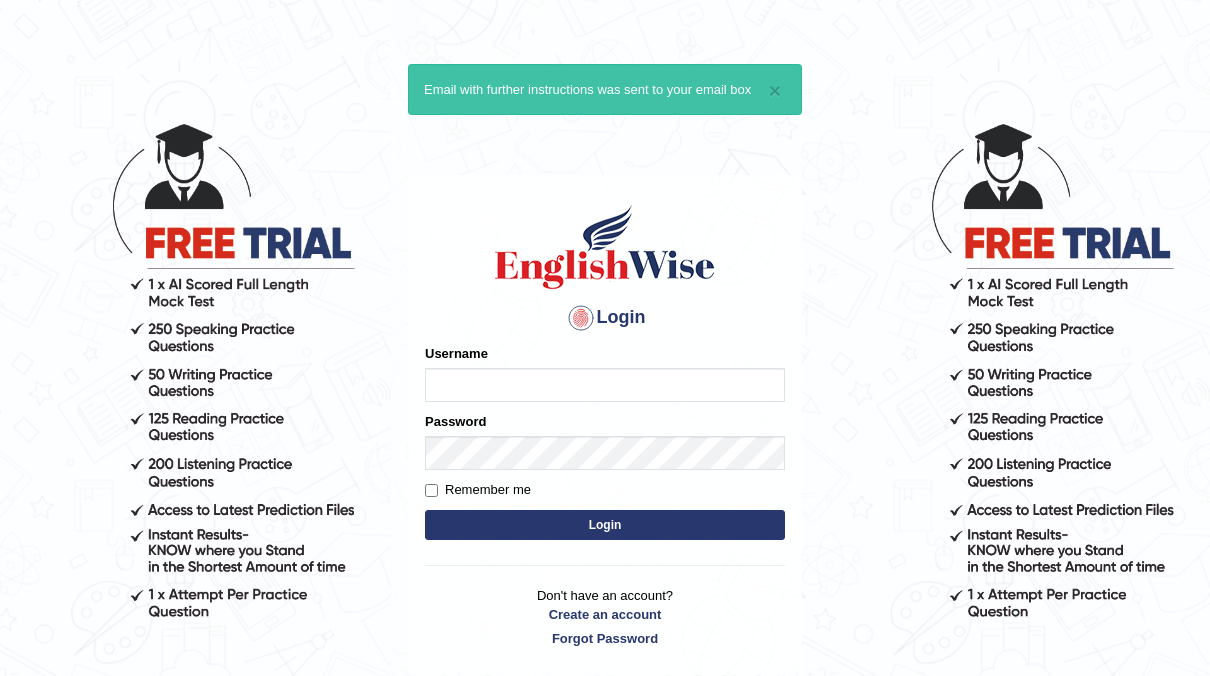 scroll, scrollTop: 0, scrollLeft: 0, axis: both 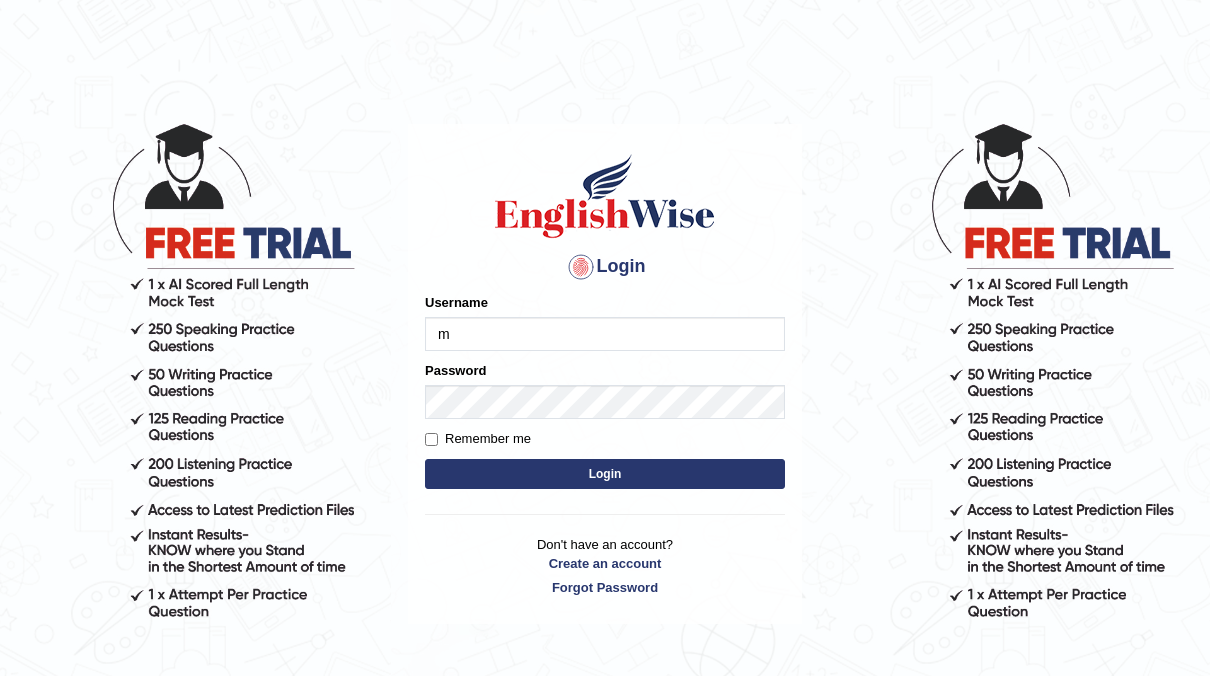 type on "Mia123" 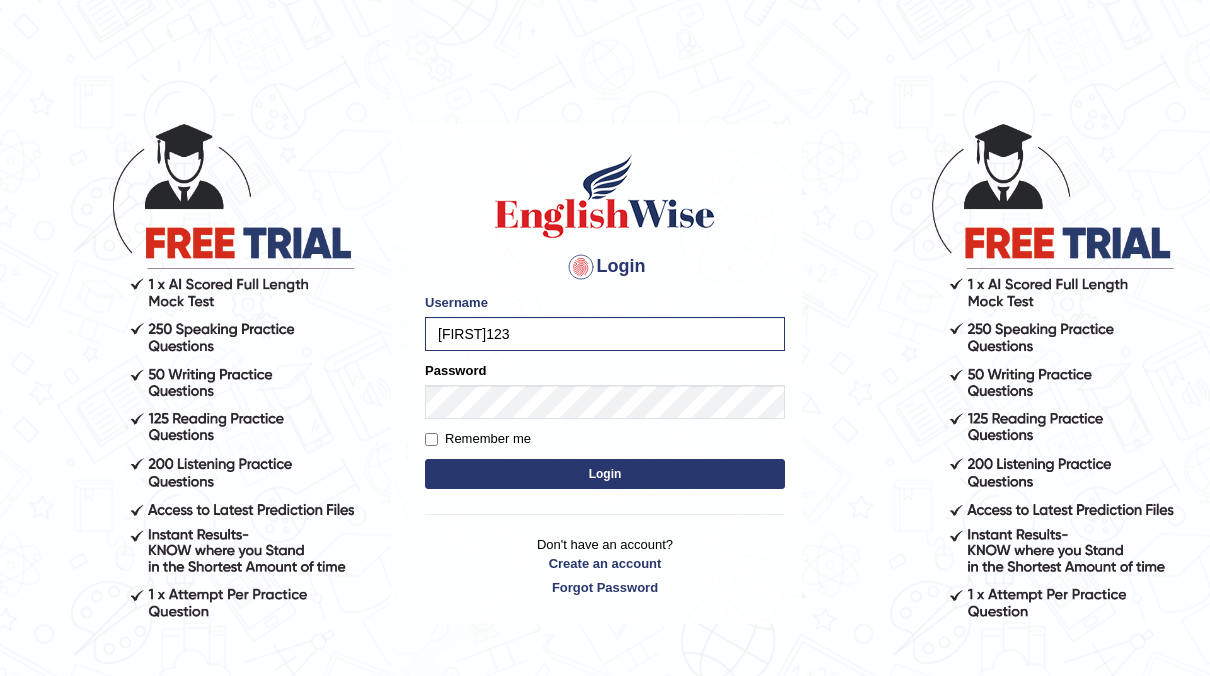 click on "Login" at bounding box center (605, 474) 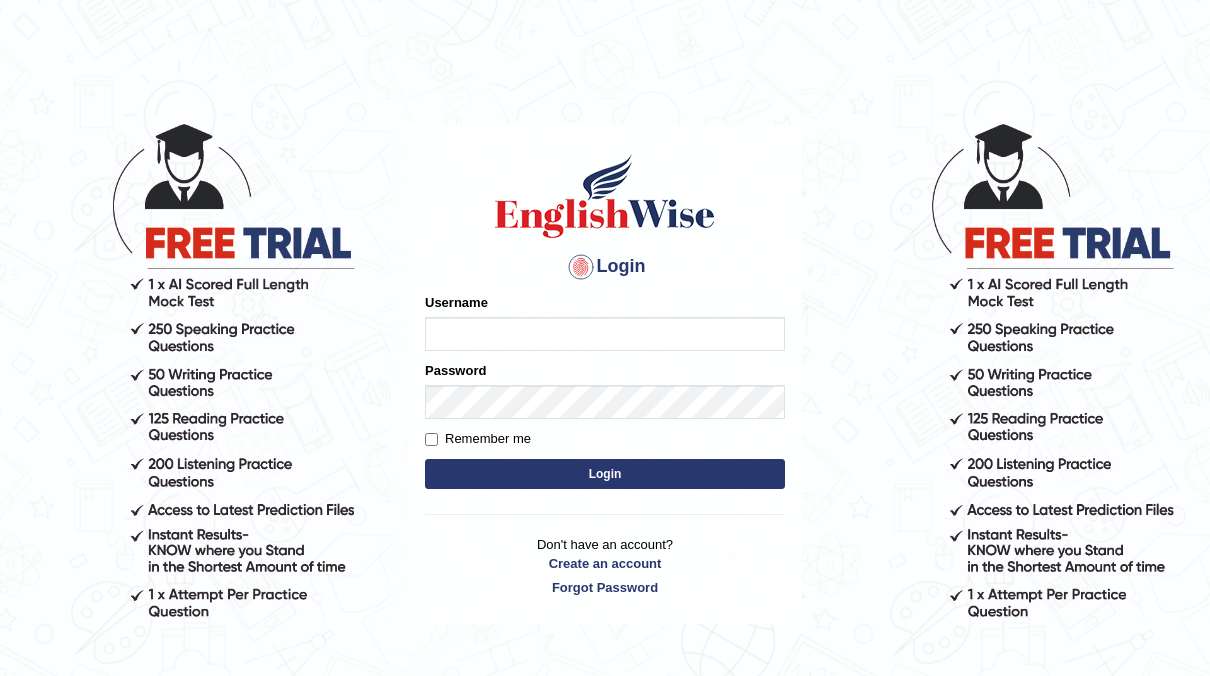 scroll, scrollTop: 0, scrollLeft: 0, axis: both 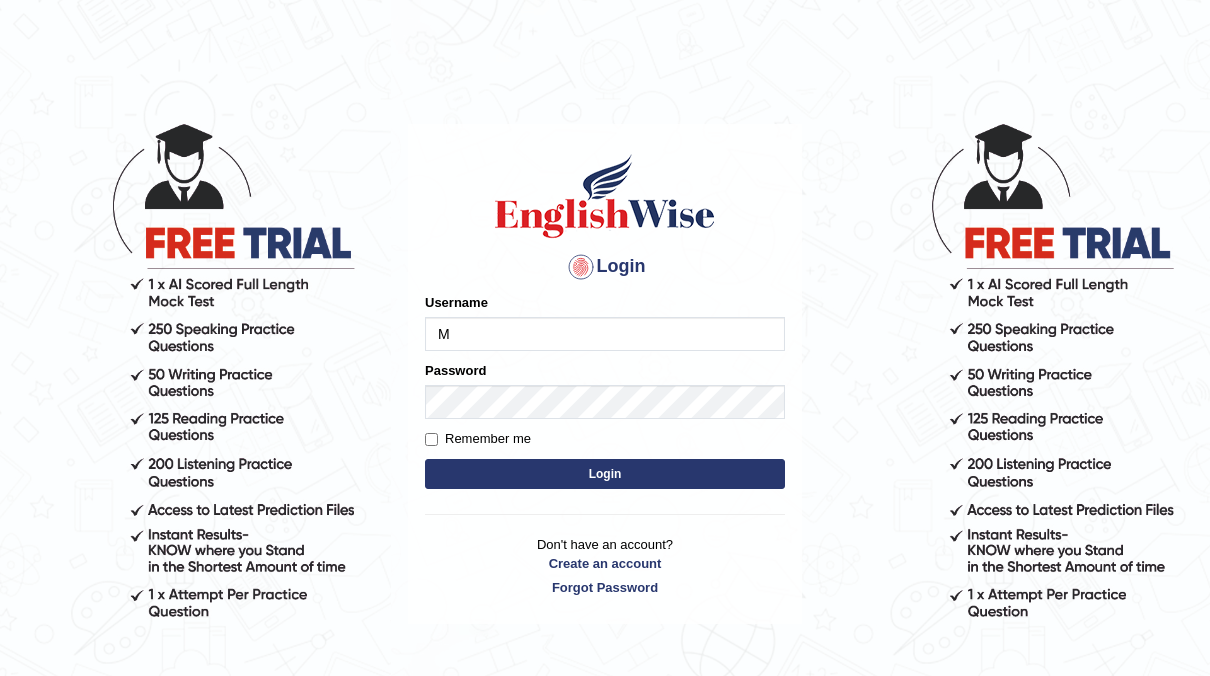 type on "Mia01" 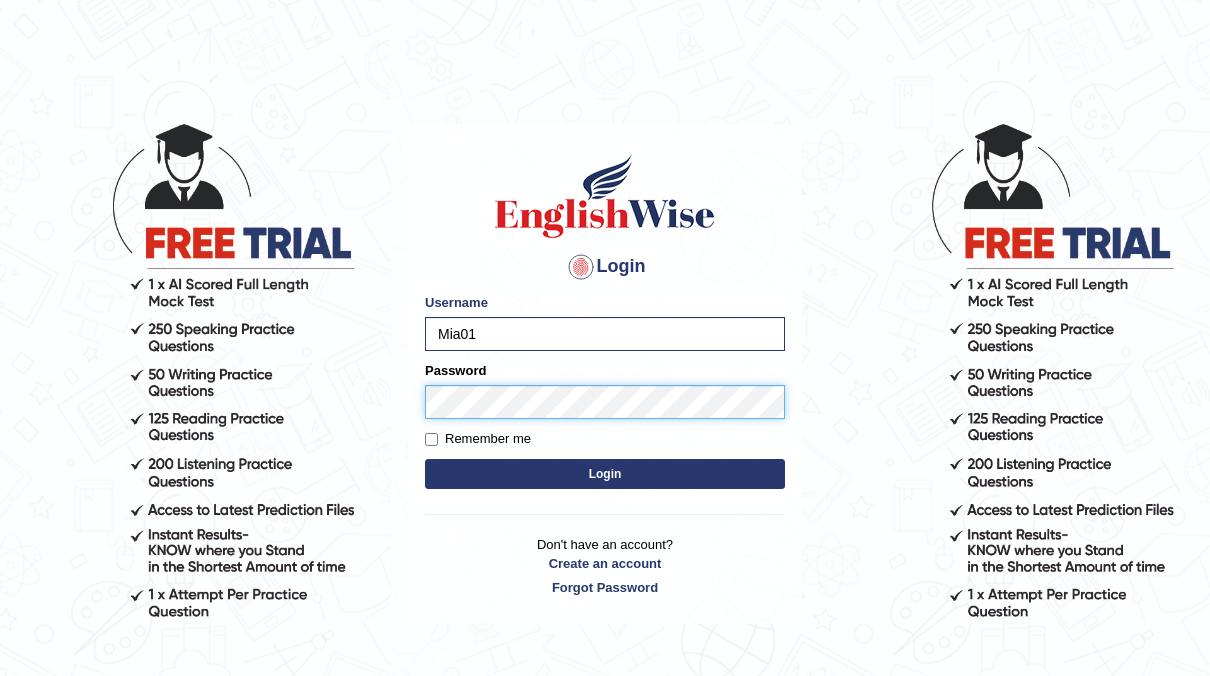 click on "Login" at bounding box center (605, 474) 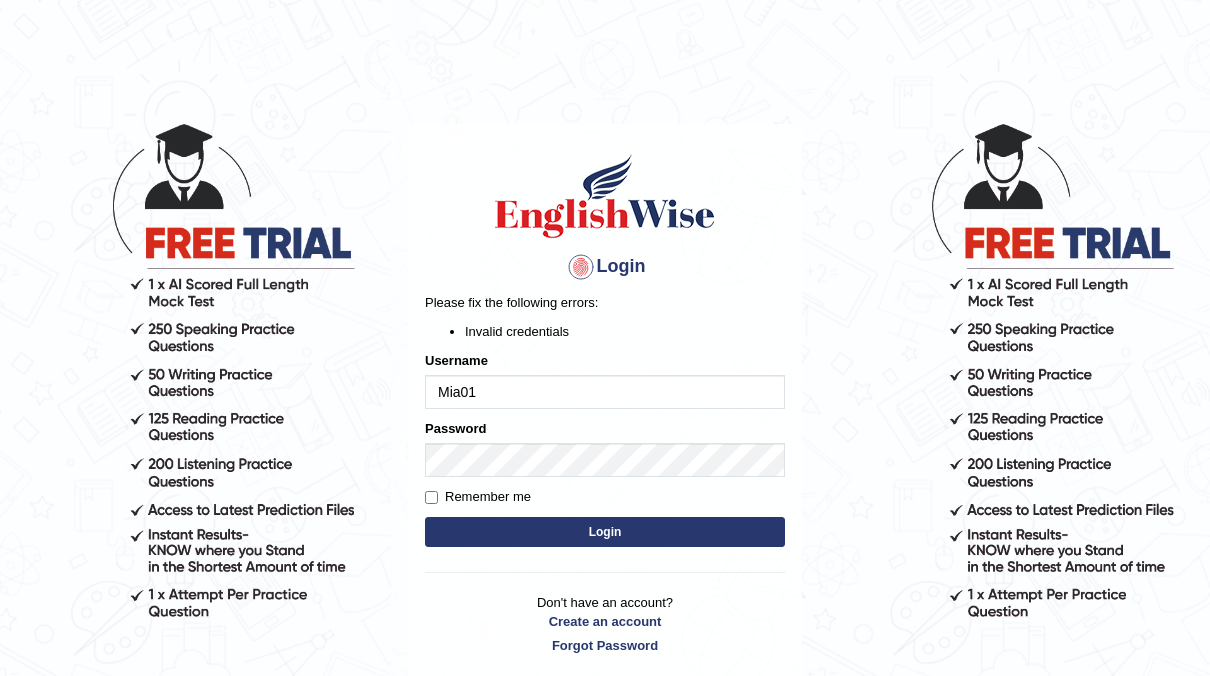 scroll, scrollTop: 0, scrollLeft: 0, axis: both 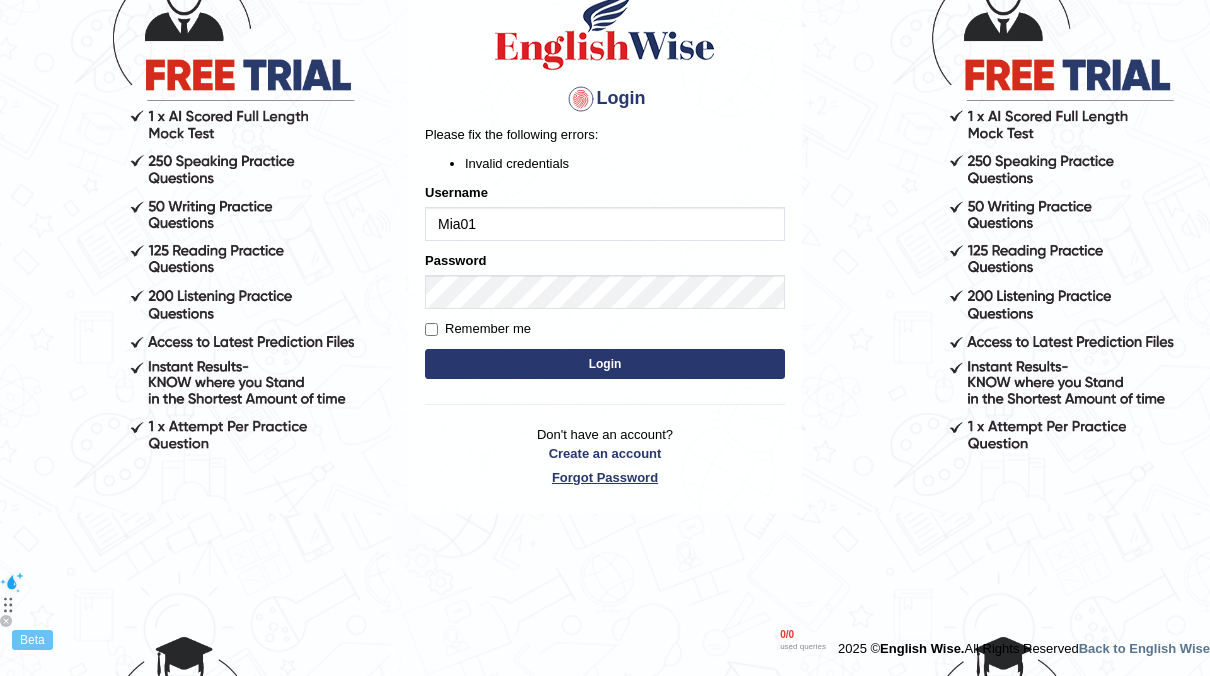 click on "Forgot Password" at bounding box center [605, 477] 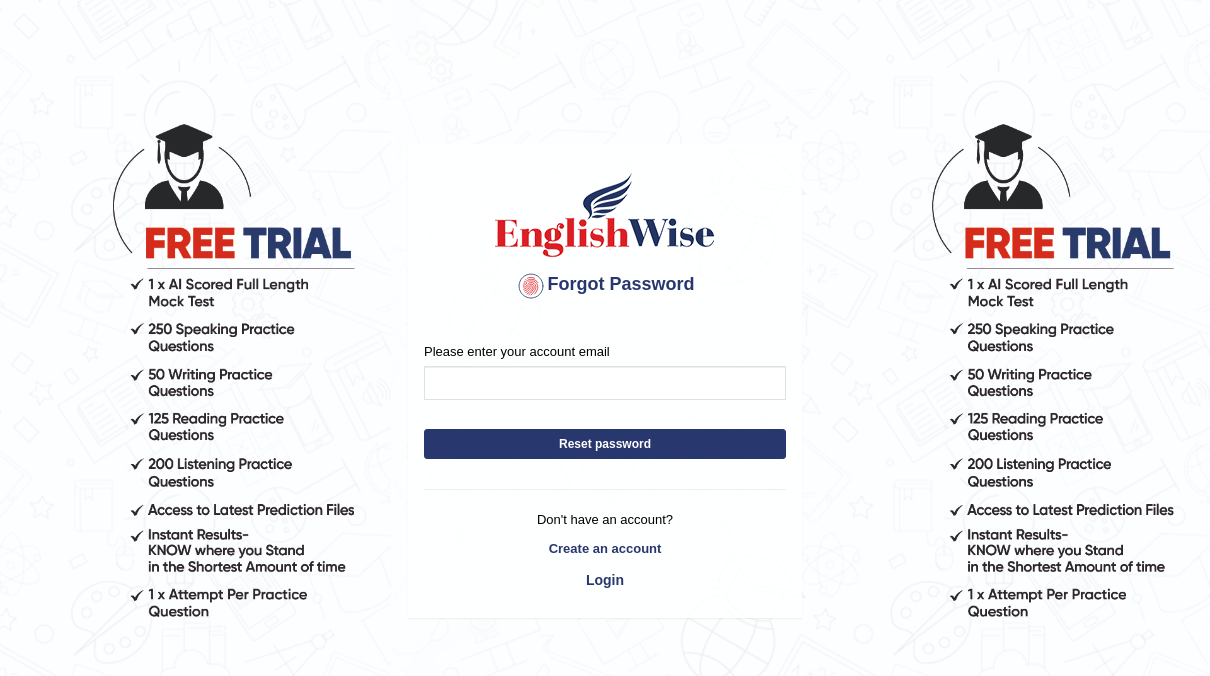 scroll, scrollTop: 0, scrollLeft: 0, axis: both 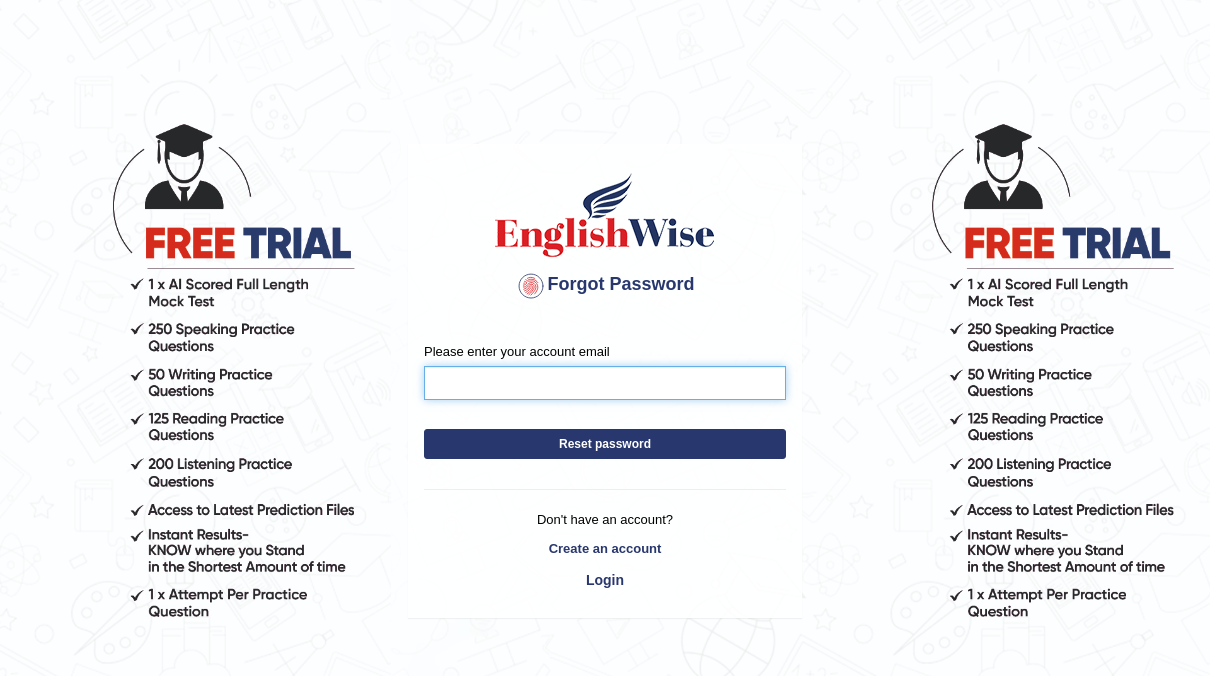 click on "Please enter your account email" at bounding box center (605, 383) 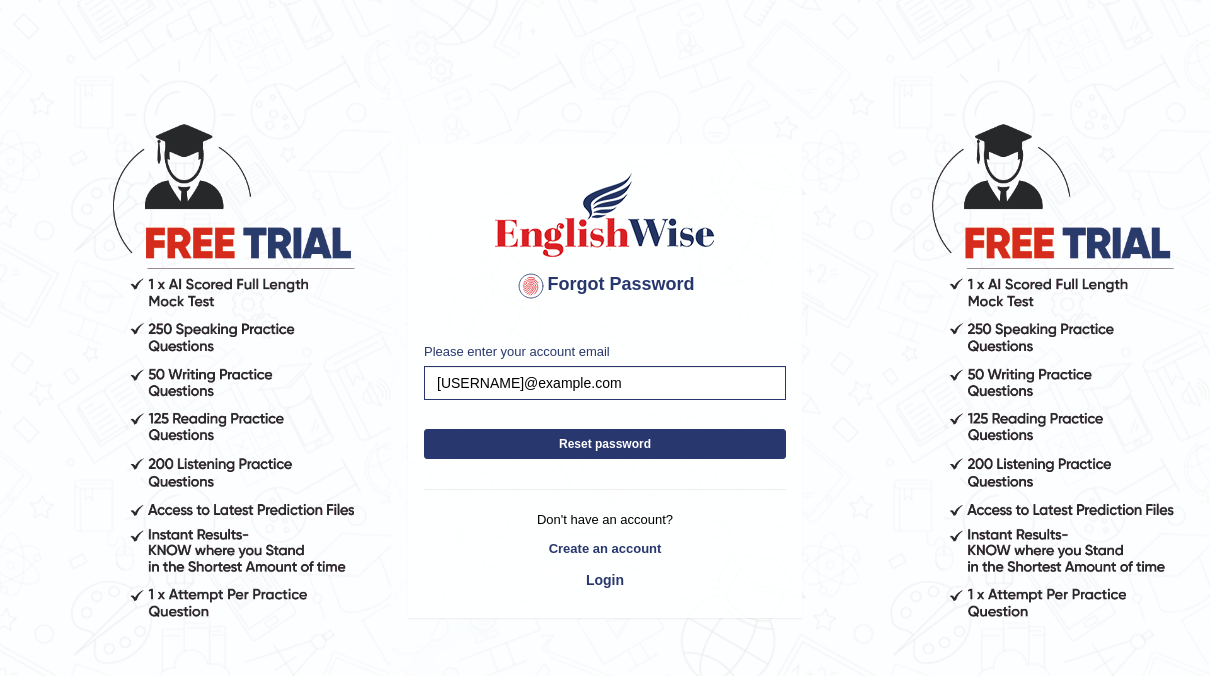 click on "Reset password" at bounding box center (605, 444) 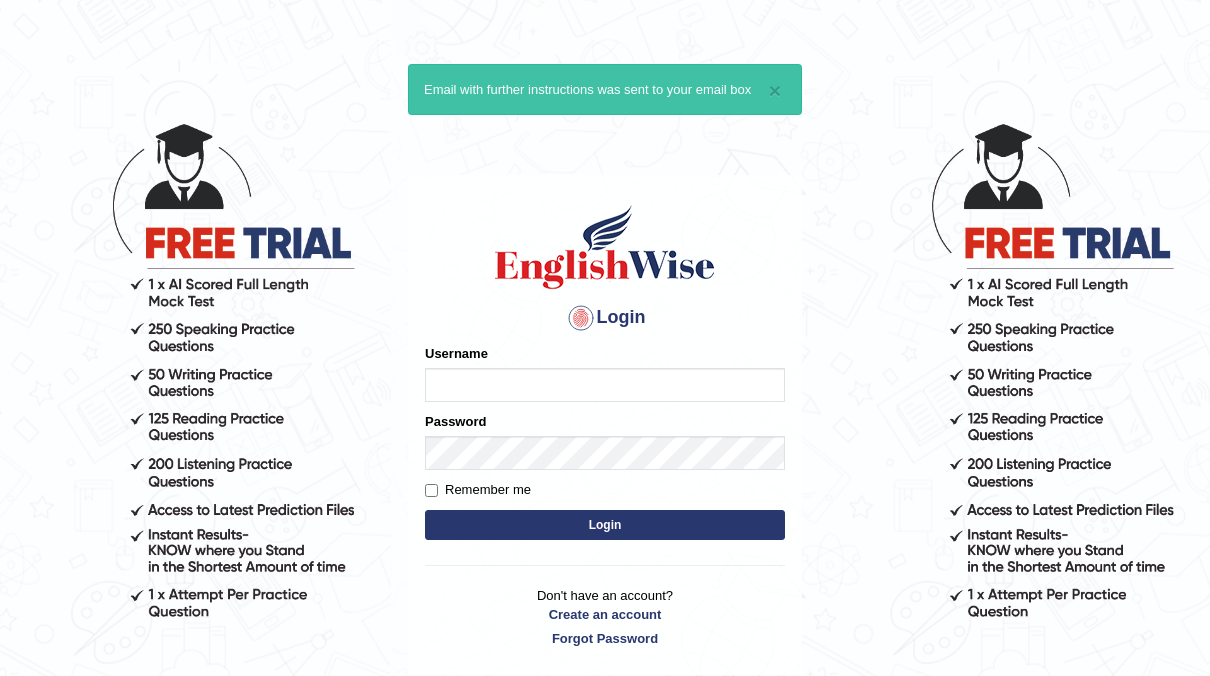 scroll, scrollTop: 0, scrollLeft: 0, axis: both 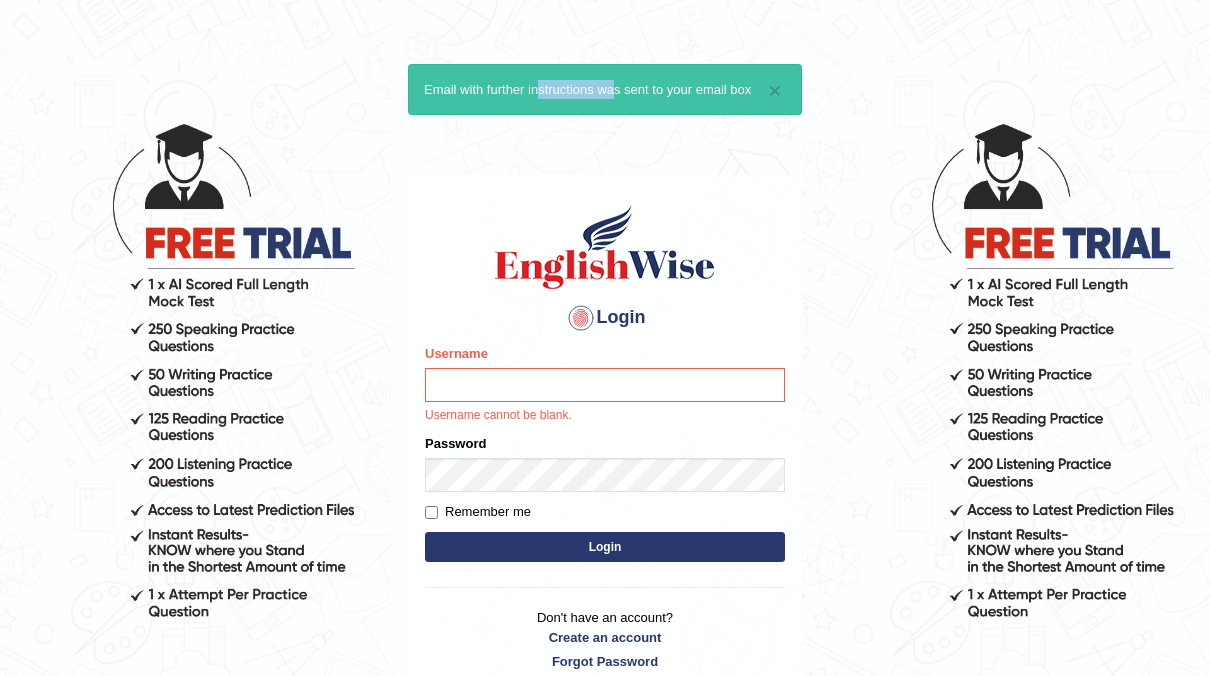 click on "×
Email with further instructions was sent to your email box" at bounding box center [605, 89] 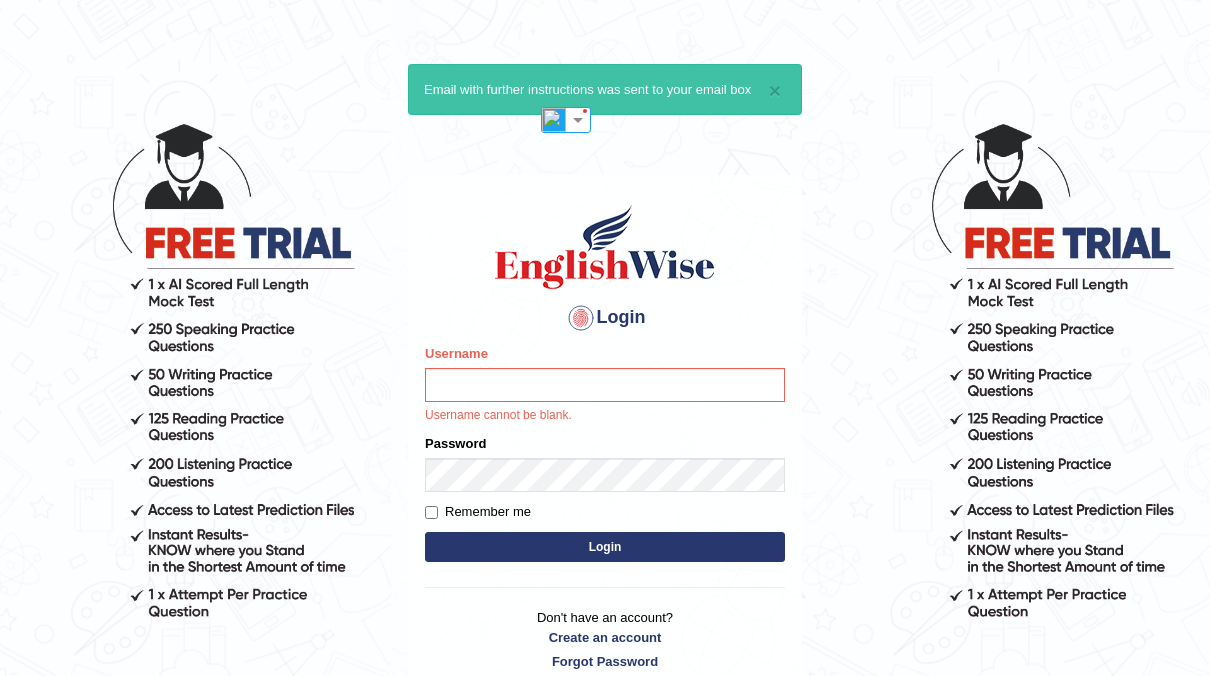 drag, startPoint x: 579, startPoint y: 80, endPoint x: 471, endPoint y: 165, distance: 137.43726 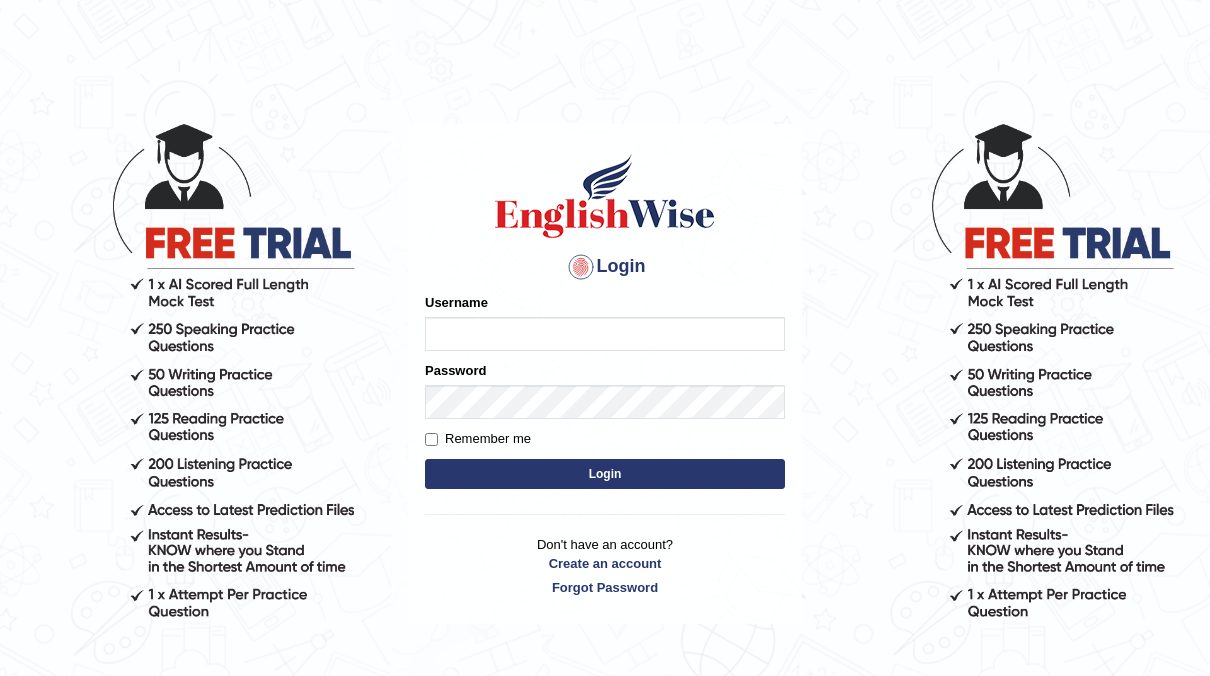 scroll, scrollTop: 0, scrollLeft: 0, axis: both 